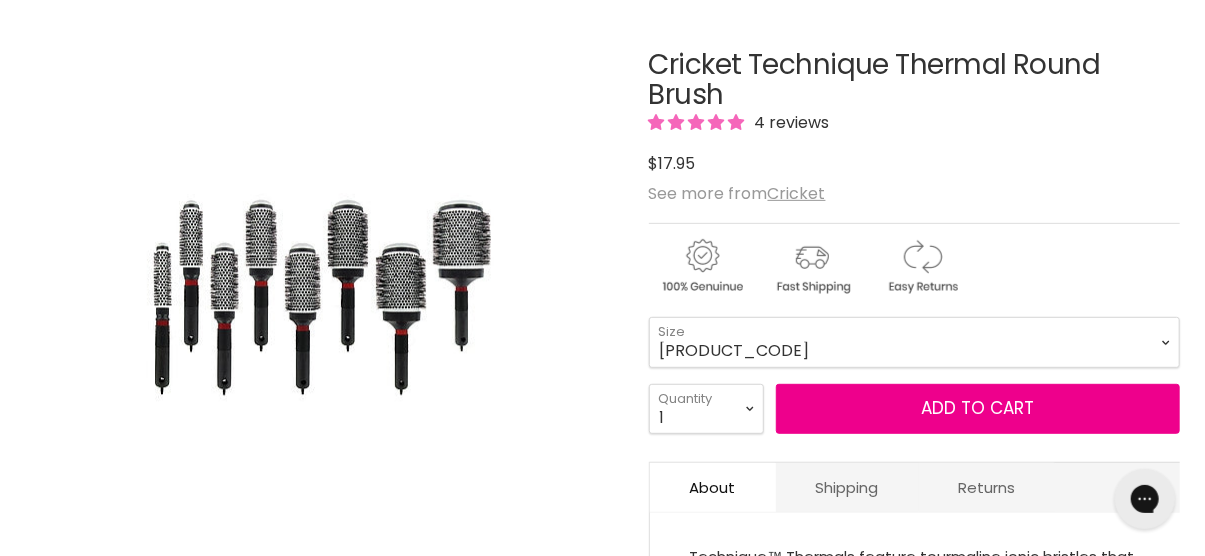 scroll, scrollTop: 0, scrollLeft: 0, axis: both 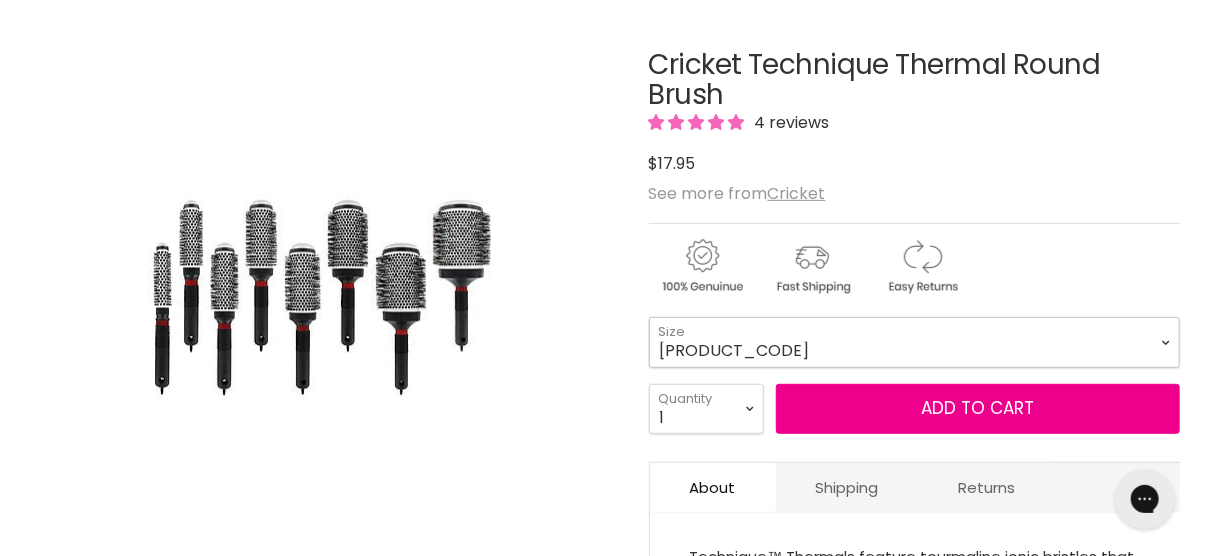 click on "[PRODUCT_CODE]
[PRODUCT_CODE]
[PRODUCT_CODE]
[PRODUCT_CODE]
[PRODUCT_CODE]
[PRODUCT_CODE]
[PRODUCT_CODE]
[PRODUCT_CODE]
[PRODUCT_CODE]
[PRODUCT_CODE]" at bounding box center [914, 342] 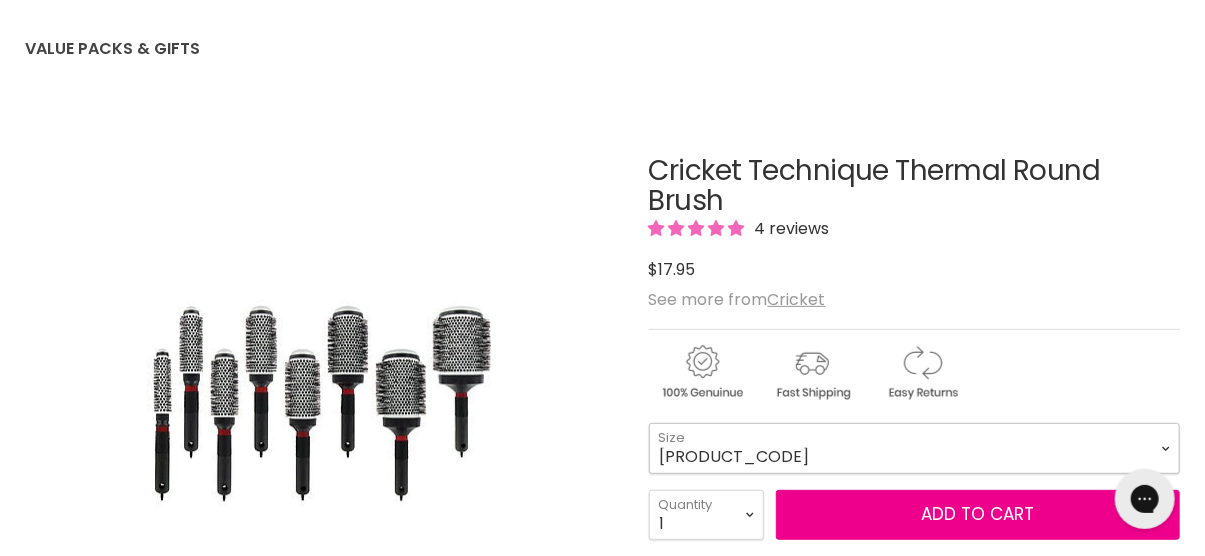 scroll, scrollTop: 300, scrollLeft: 0, axis: vertical 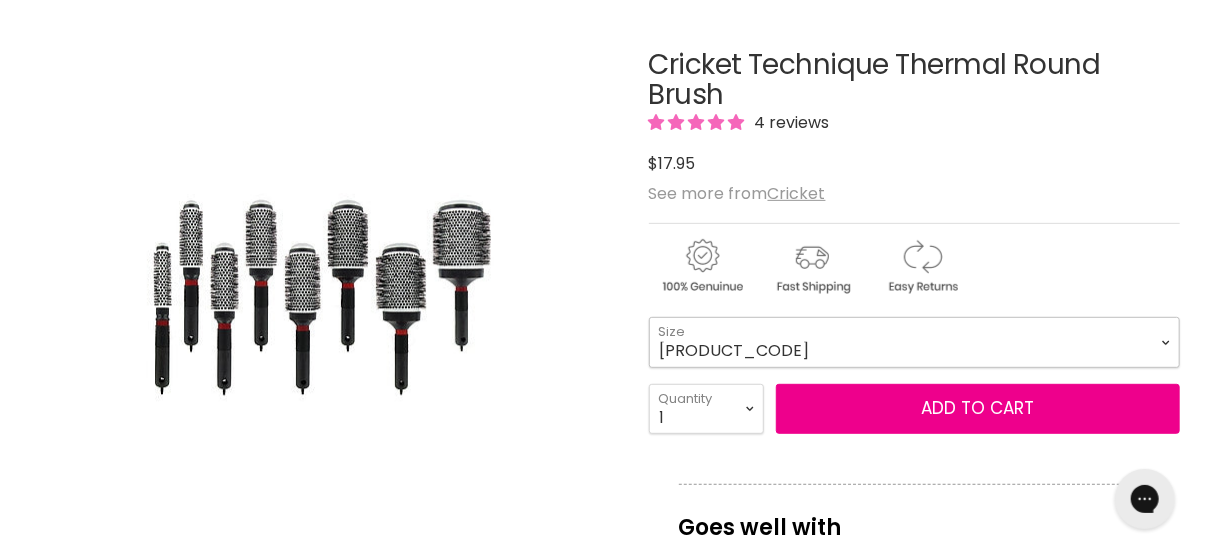 click on "#300
#310
#330
#350
#370
#390
#400
#450" at bounding box center (914, 342) 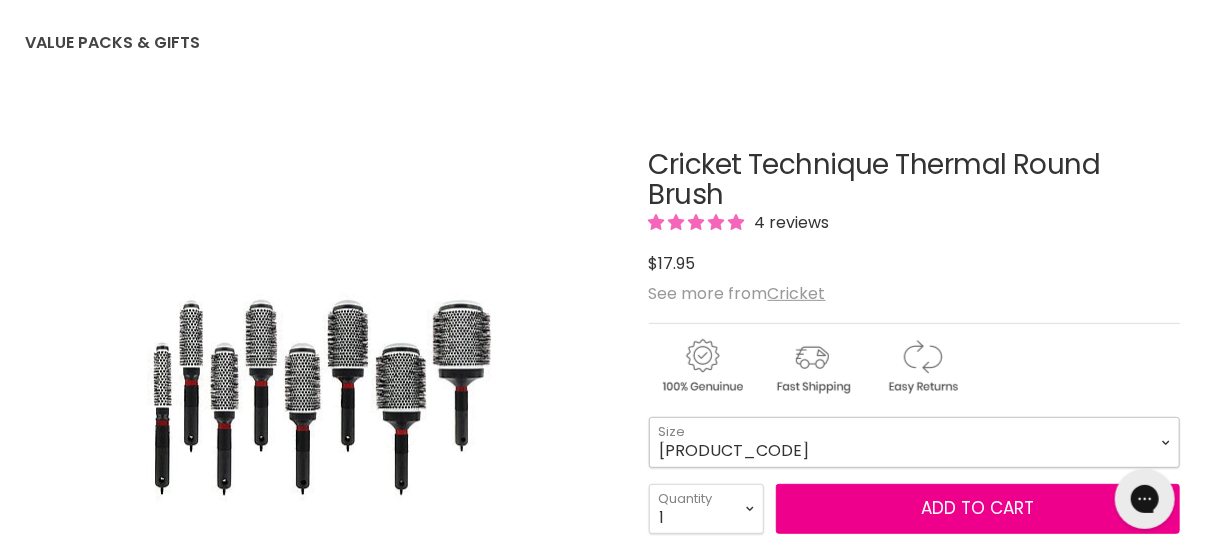 scroll, scrollTop: 300, scrollLeft: 0, axis: vertical 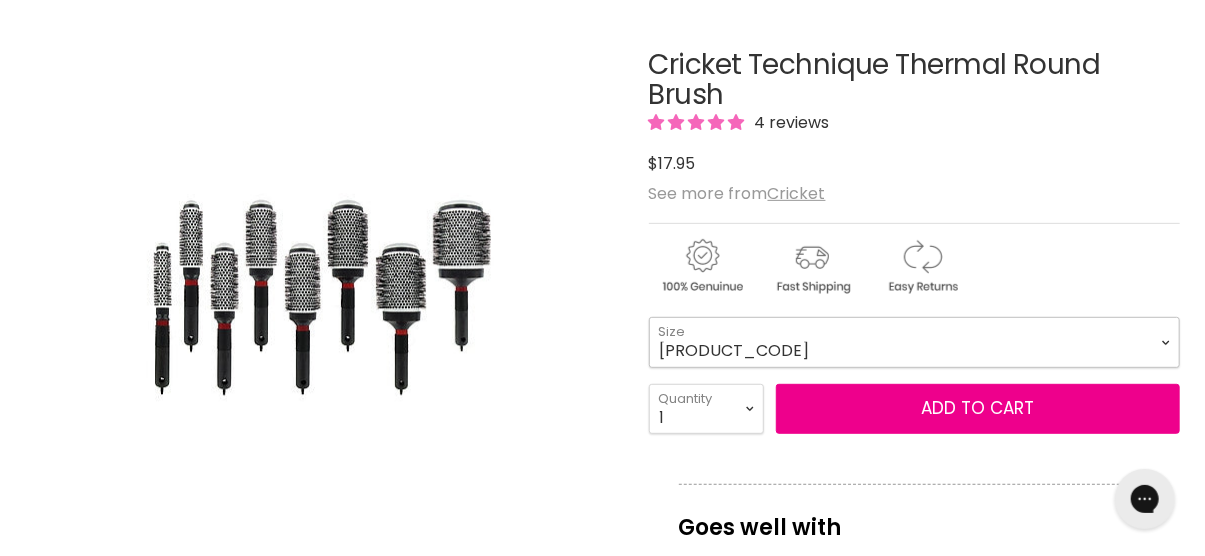 click on "#300
#310
#330
#350
#370
#390
#400
#450" at bounding box center [914, 342] 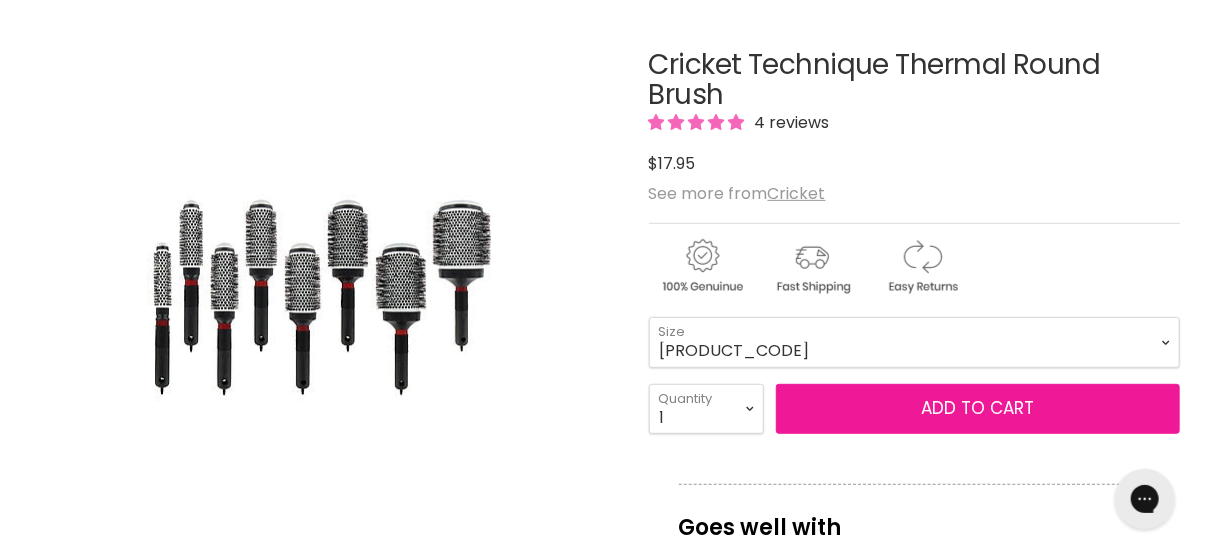 click on "Add to cart" at bounding box center [977, 408] 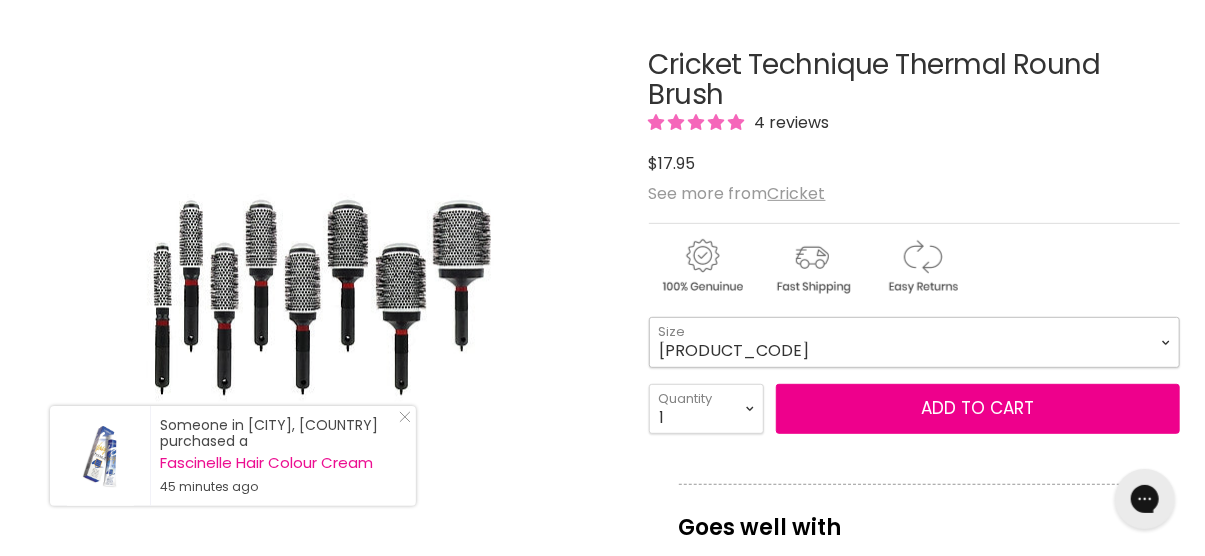 click on "#300
#310
#330
#350
#370
#390
#400
#450" at bounding box center (914, 342) 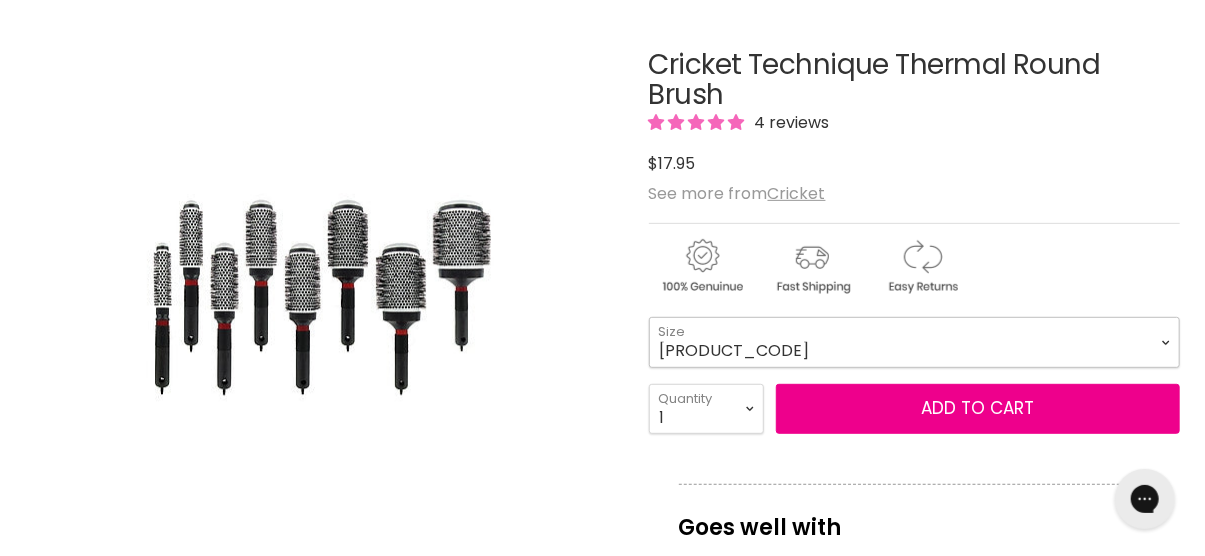 click on "#300
#310
#330
#350
#370
#390
#400
#450" at bounding box center [914, 342] 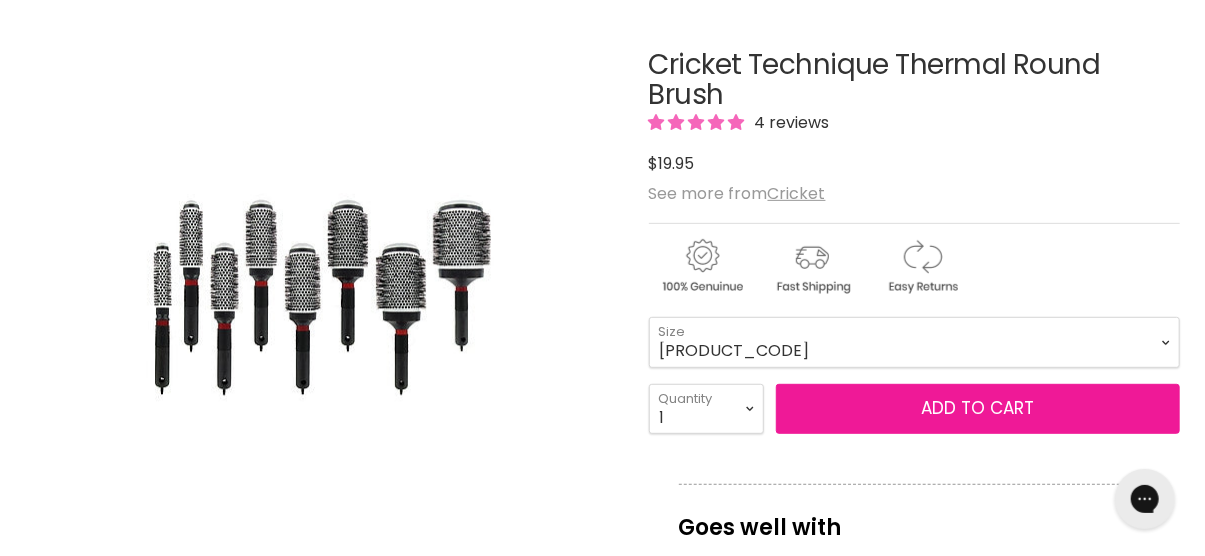 click on "Add to cart" at bounding box center (978, 409) 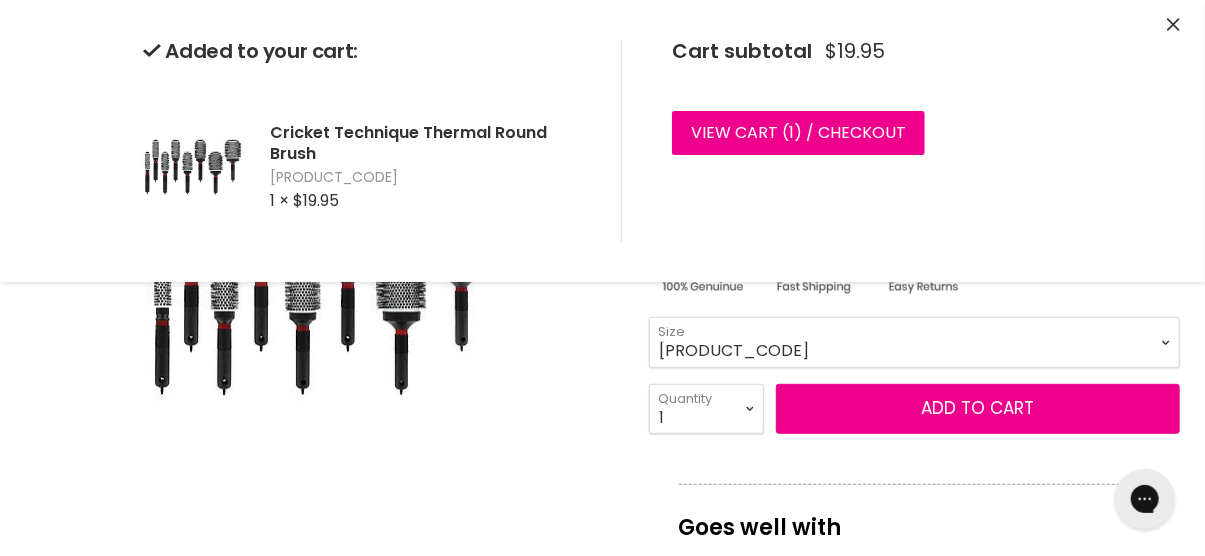 click on "Added to your cart:
Cricket Technique Thermal Round Brush
#310
1 ×
$19.95
Cart subtotal
$19.95
View cart ( 1 )  /  Checkout
Checkout" at bounding box center (602, 141) 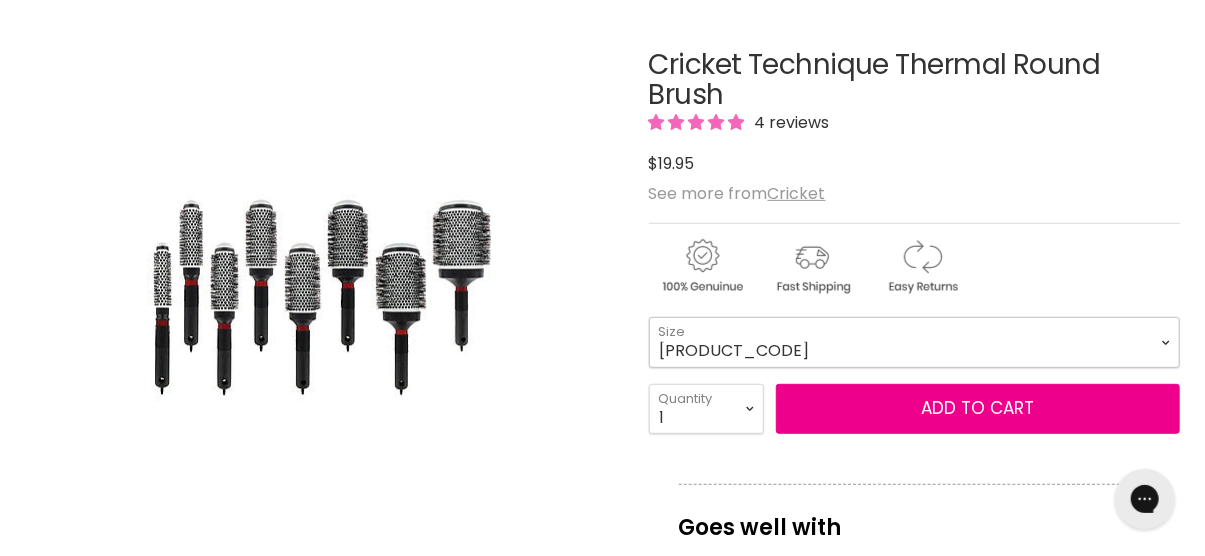 click on "#300
#310
#330
#350
#370
#390
#400
#450" at bounding box center [914, 342] 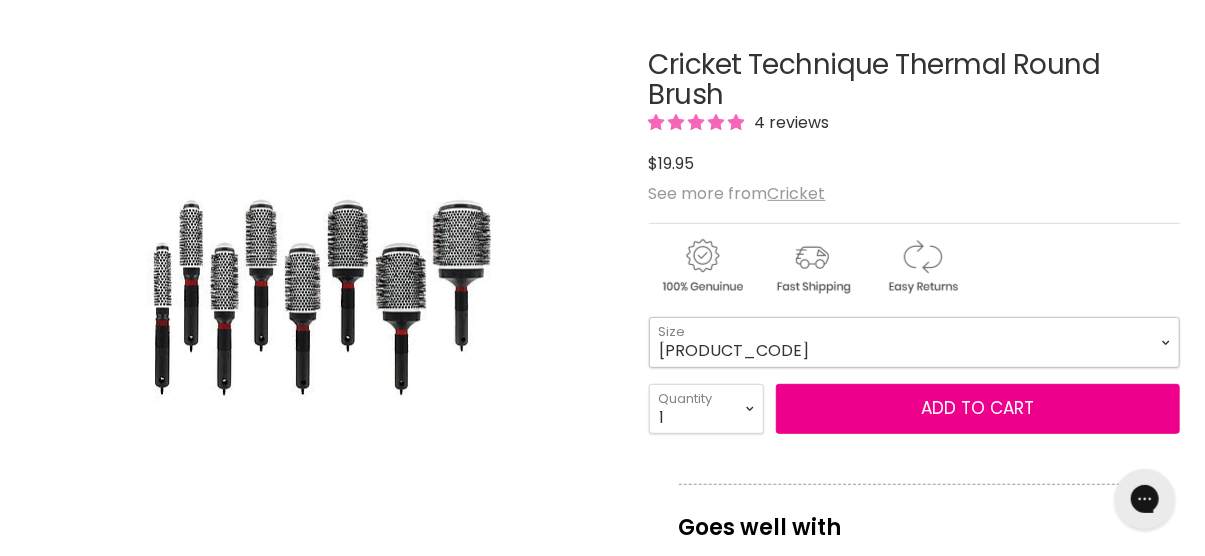 click on "#300
#310
#330
#350
#370
#390
#400
#450" at bounding box center (914, 342) 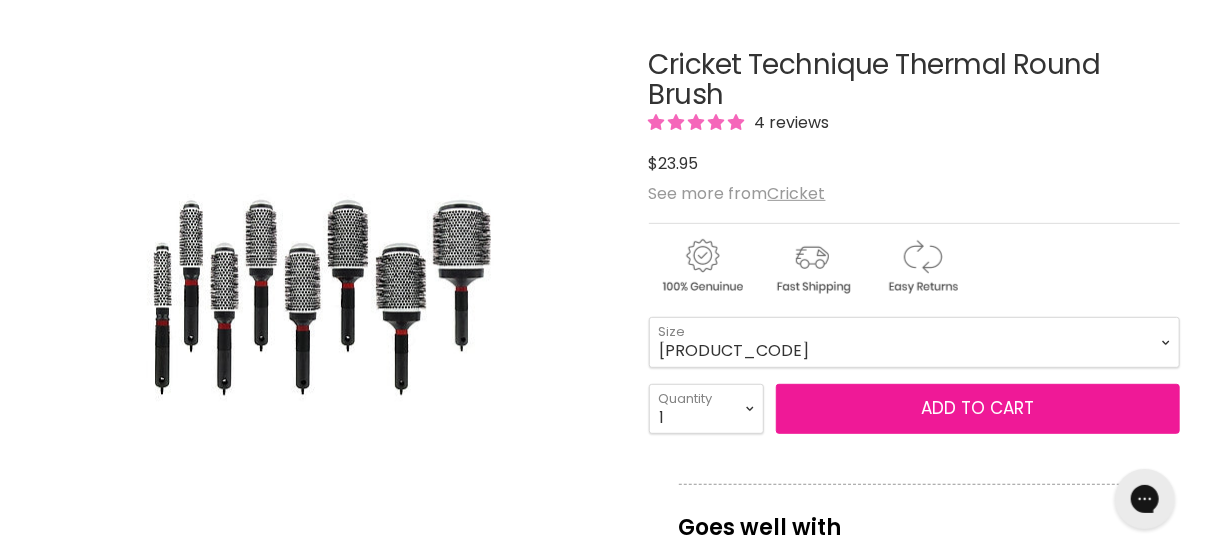 click on "Add to cart" at bounding box center (978, 409) 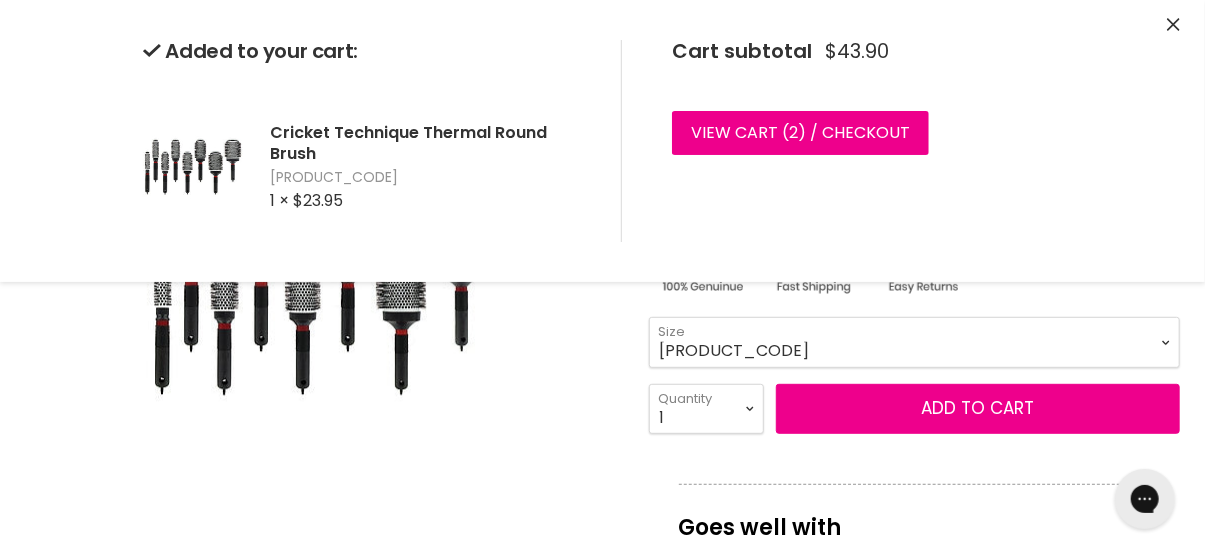 click 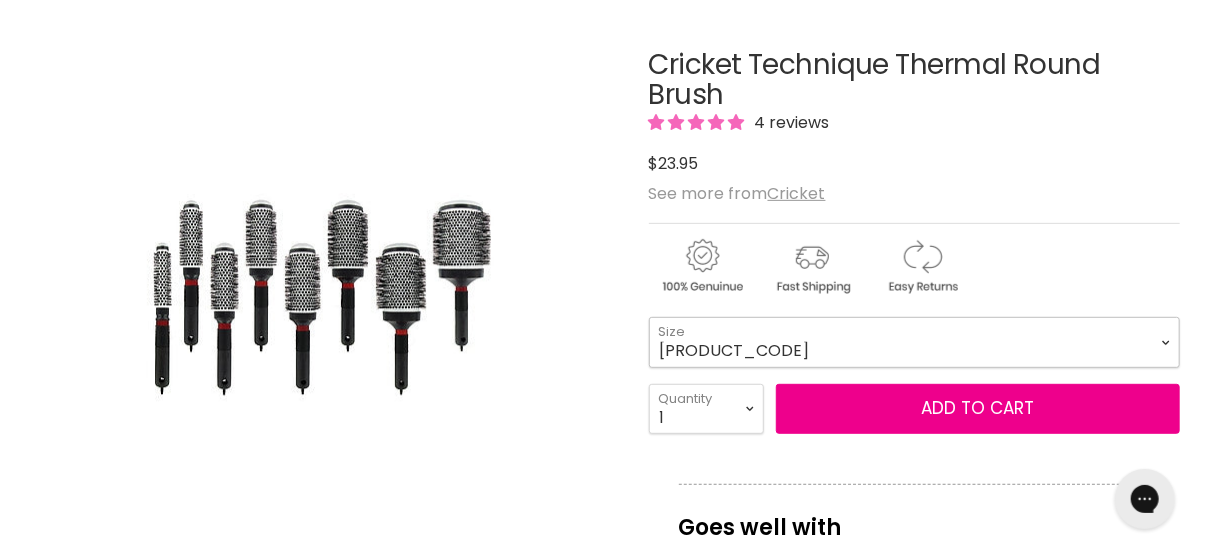 click on "#300
#310
#330
#350
#370
#390
#400
#450" at bounding box center (914, 342) 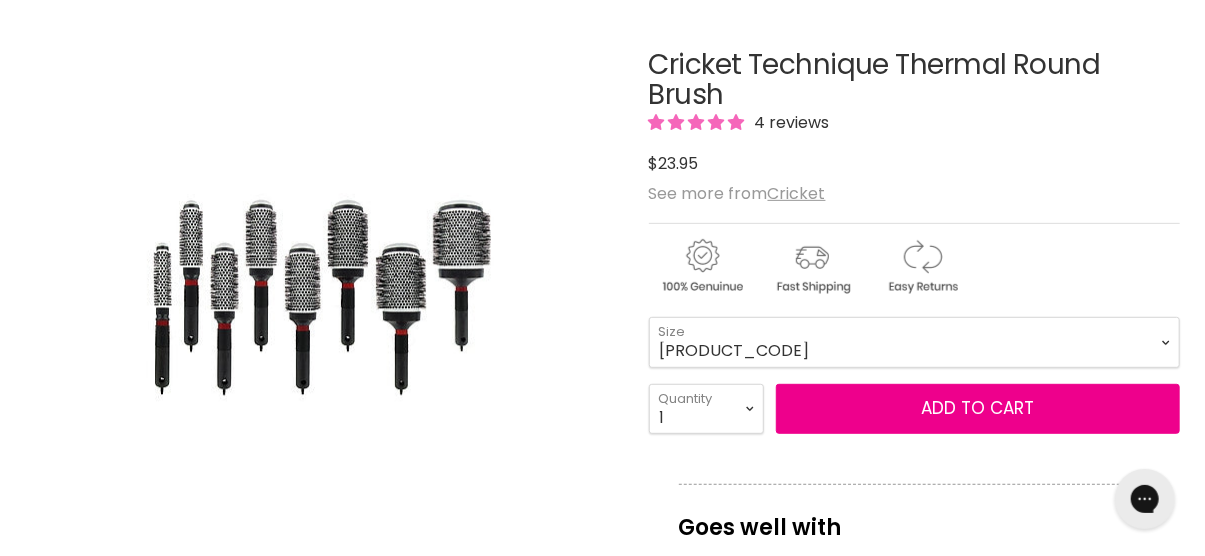 click on "Click or scroll to zoom
Tap or pinch to zoom" at bounding box center (322, 297) 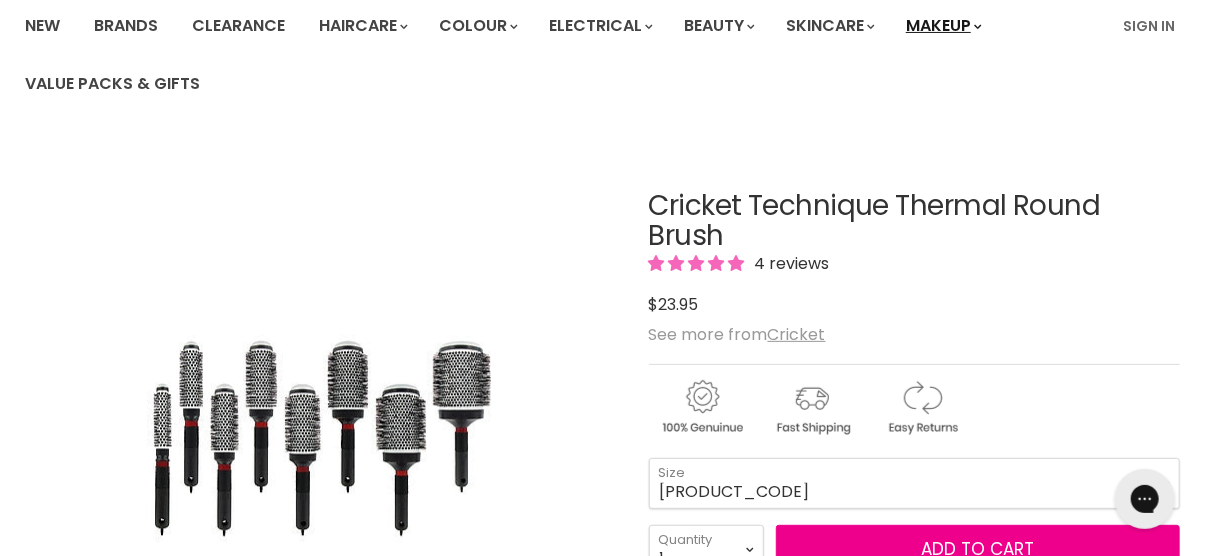 scroll, scrollTop: 0, scrollLeft: 0, axis: both 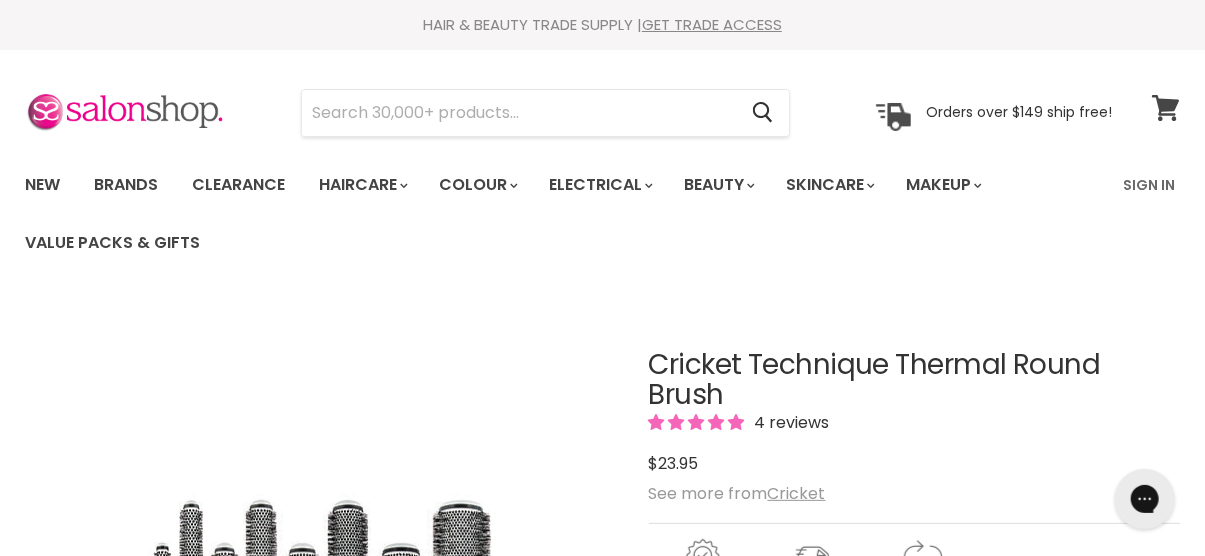 click 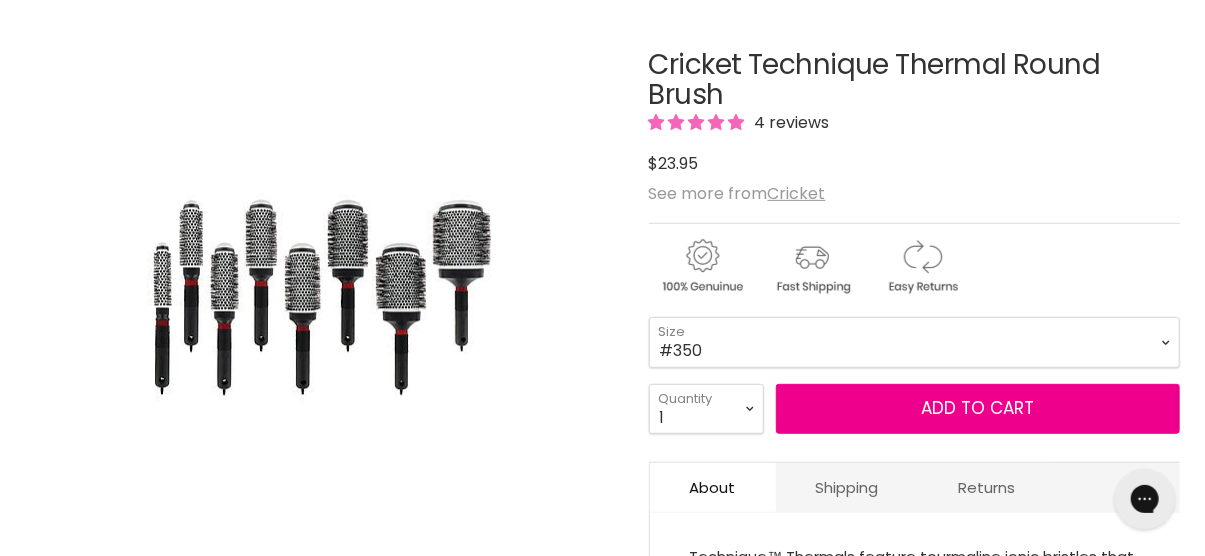 scroll, scrollTop: 0, scrollLeft: 0, axis: both 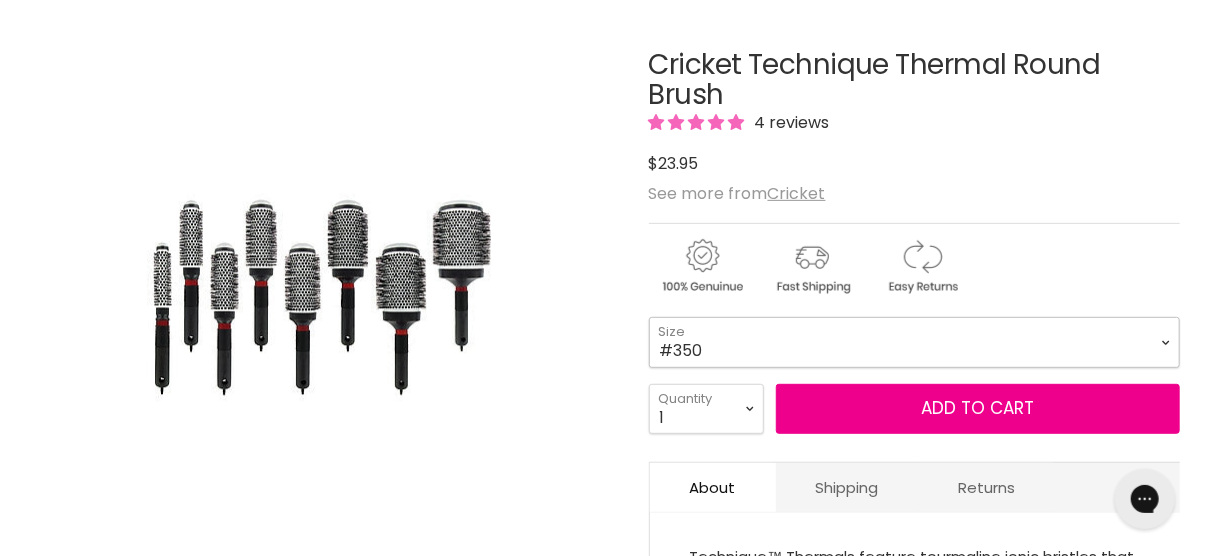 click on "[PRODUCT_CODE]
[PRODUCT_CODE]
[PRODUCT_CODE]
[PRODUCT_CODE]
[PRODUCT_CODE]
[PRODUCT_CODE]
[PRODUCT_CODE]
[PRODUCT_CODE]
[PRODUCT_CODE]
[PRODUCT_CODE]" at bounding box center (914, 342) 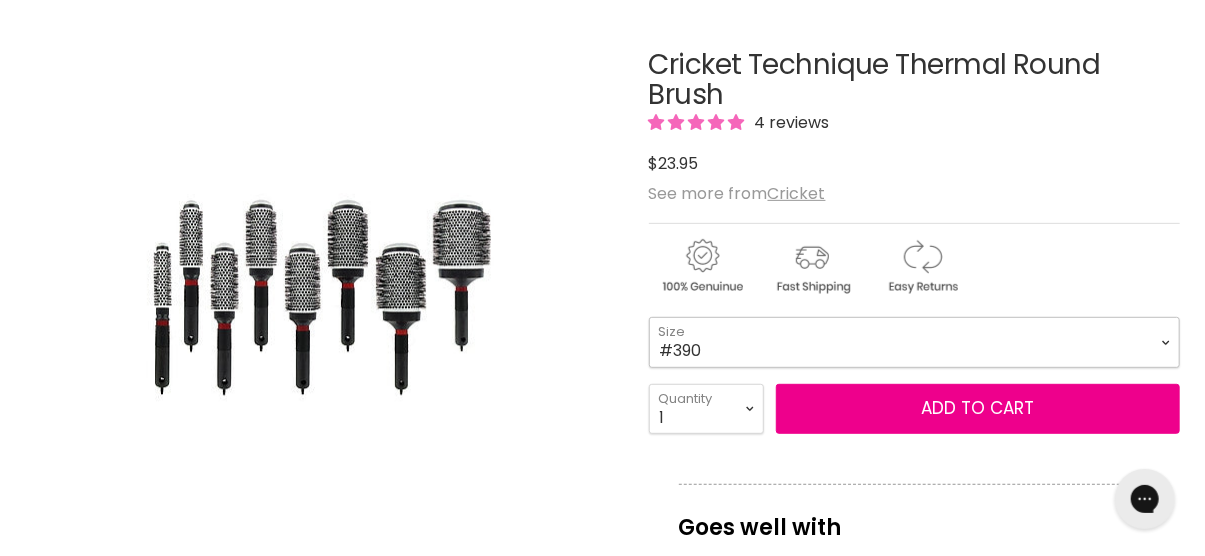 click on "[PRODUCT_CODE]
[PRODUCT_CODE]
[PRODUCT_CODE]
[PRODUCT_CODE]
[PRODUCT_CODE]
[PRODUCT_CODE]
[PRODUCT_CODE]
[PRODUCT_CODE]
[PRODUCT_CODE]
[PRODUCT_CODE]" at bounding box center (914, 342) 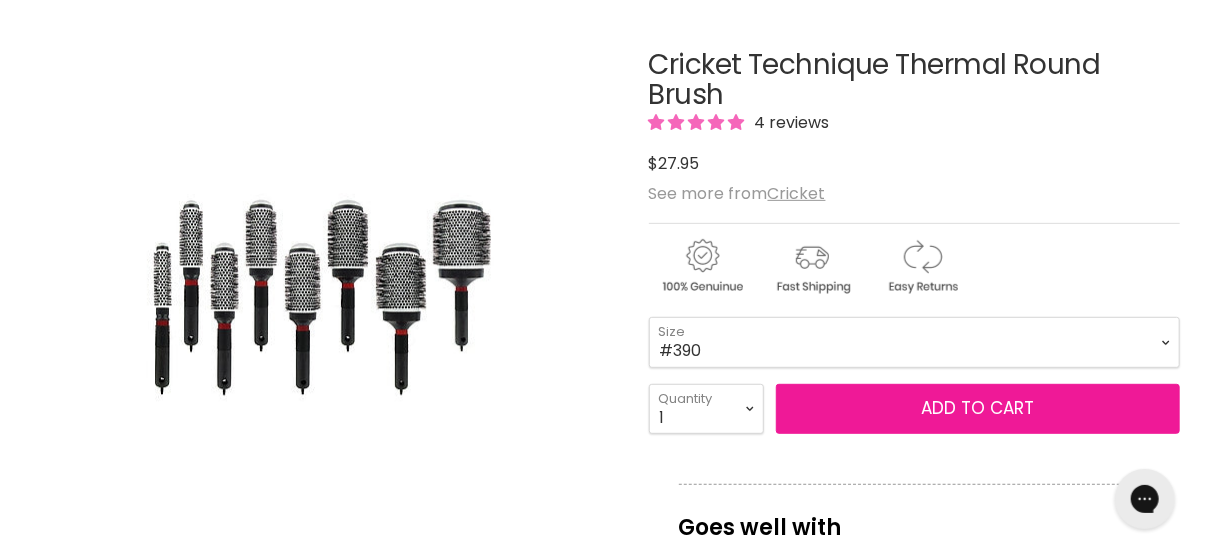 click on "Add to cart" at bounding box center [978, 409] 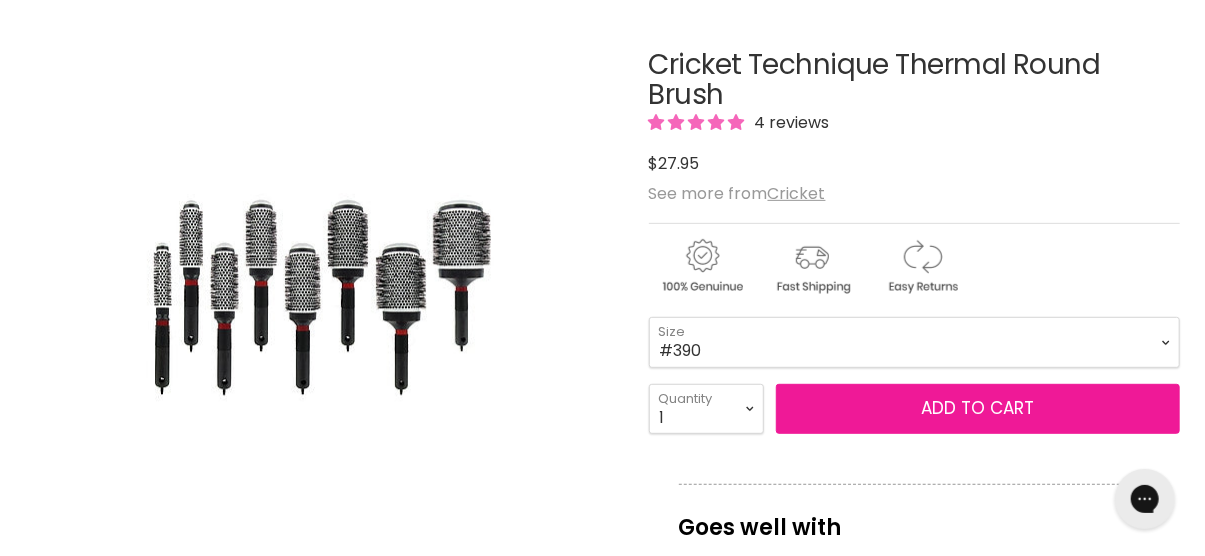 click on "Add to cart" at bounding box center (978, 409) 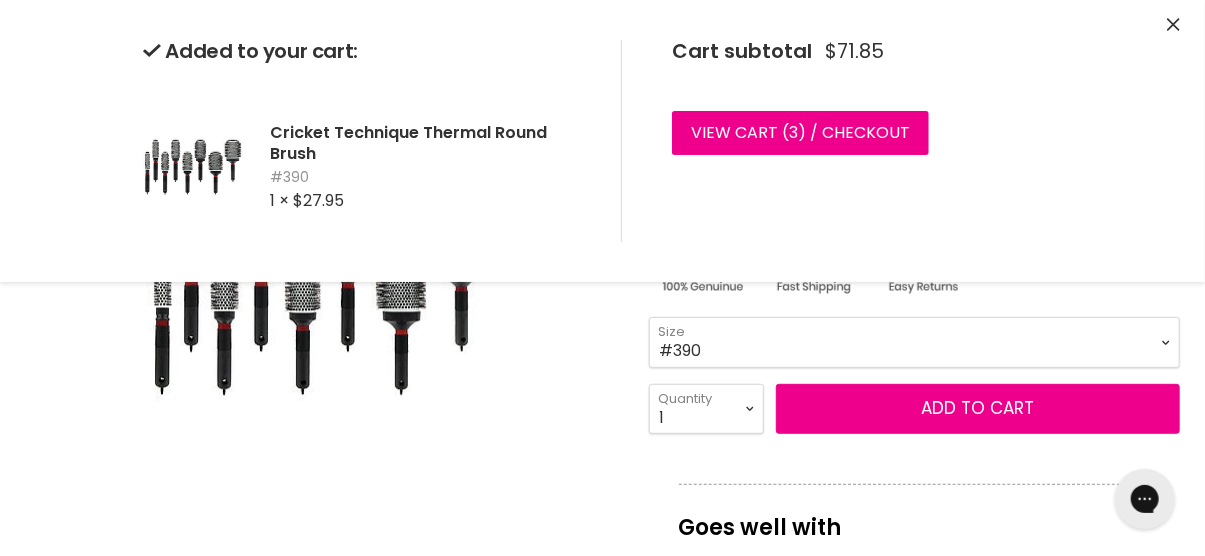 click on "#300
#310
#330
#350
#370
#390
#400
#450" at bounding box center (914, 342) 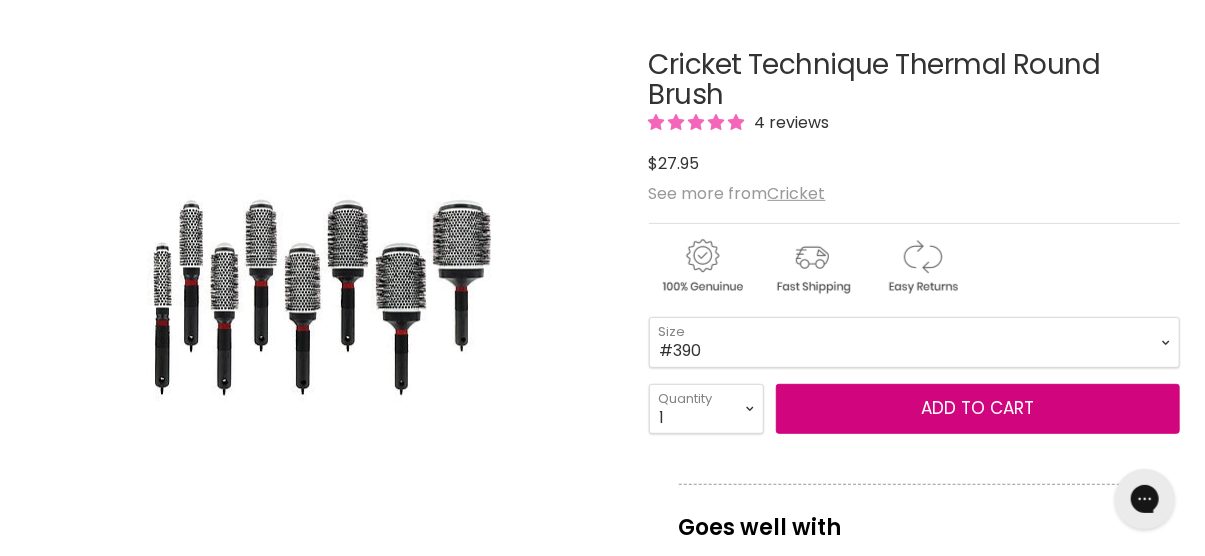 select on "#300" 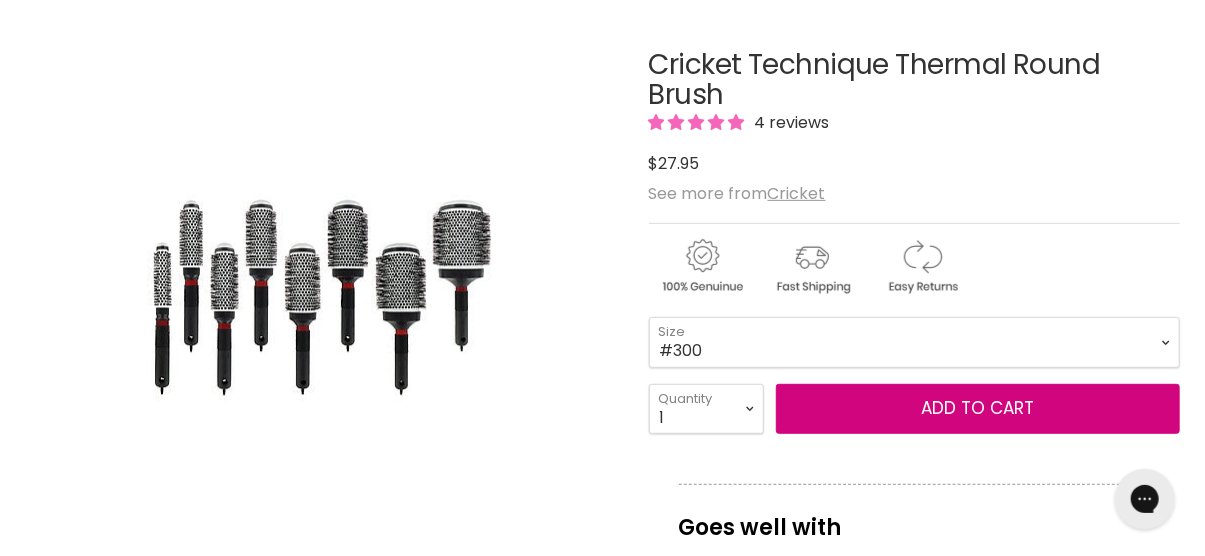 click on "#300
#310
#330
#350
#370
#390
#400
#450" at bounding box center (914, 342) 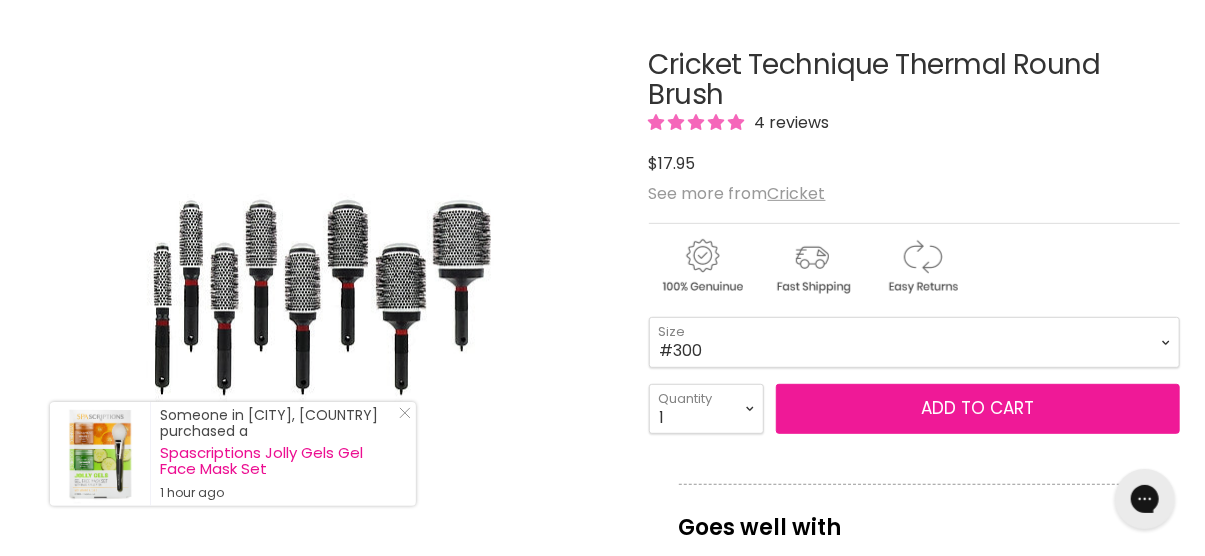 click on "Add to cart" at bounding box center (978, 409) 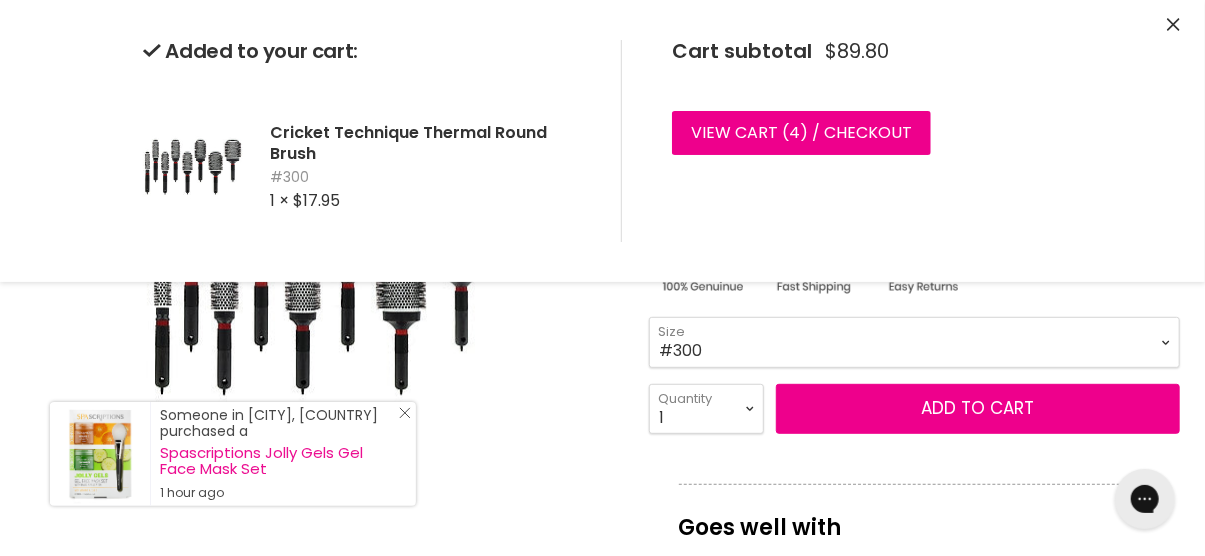 click on "Close Icon" at bounding box center [401, 417] 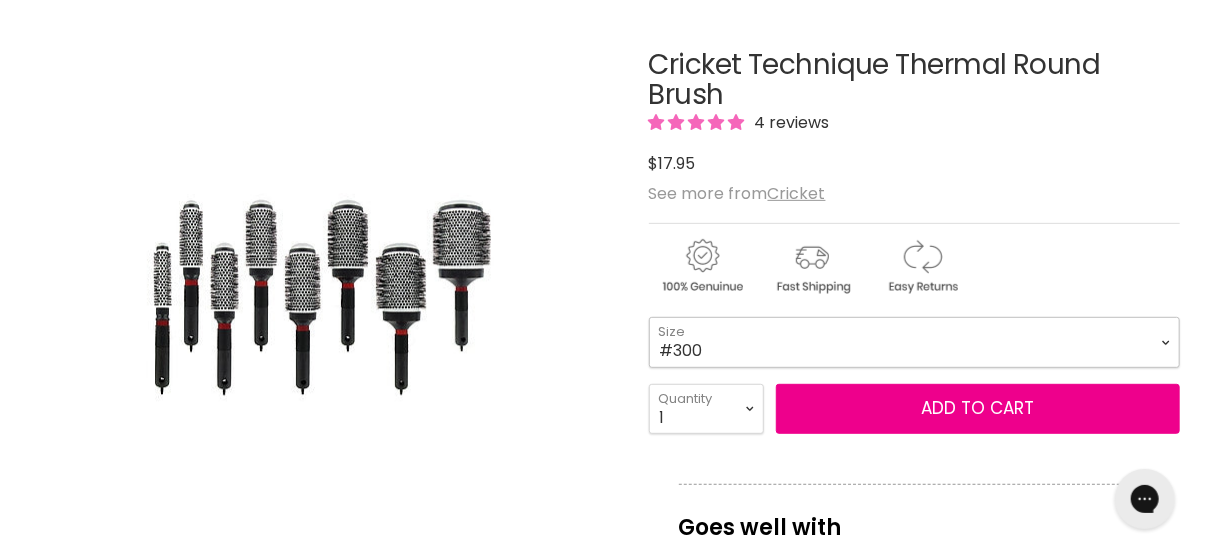 click on "#300
#310
#330
#350
#370
#390
#400
#450" at bounding box center (914, 342) 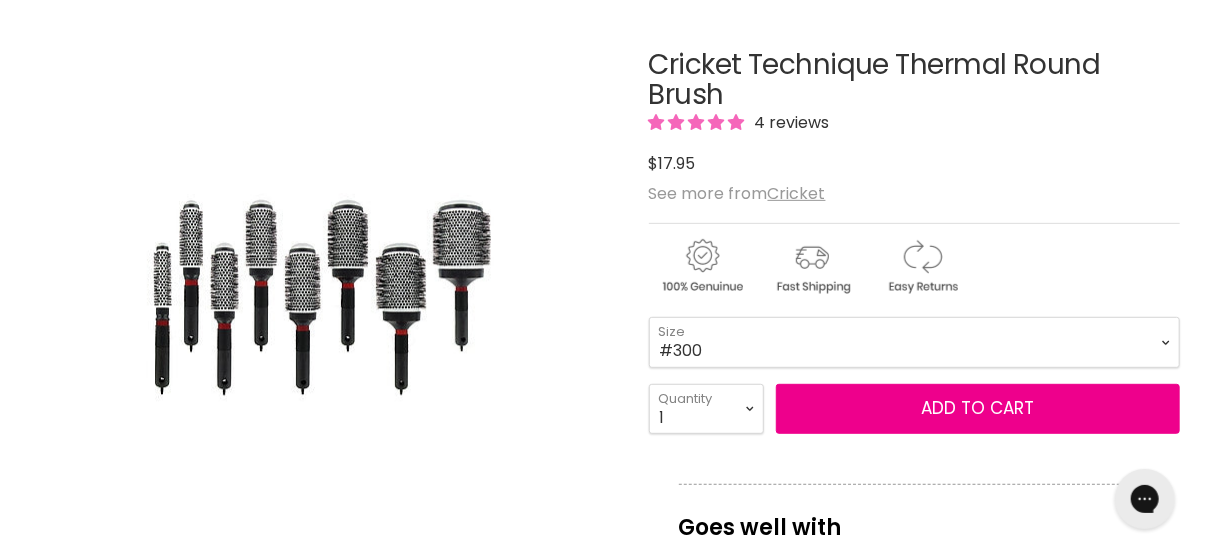 click on "Click or scroll to zoom
Tap or pinch to zoom" at bounding box center [322, 297] 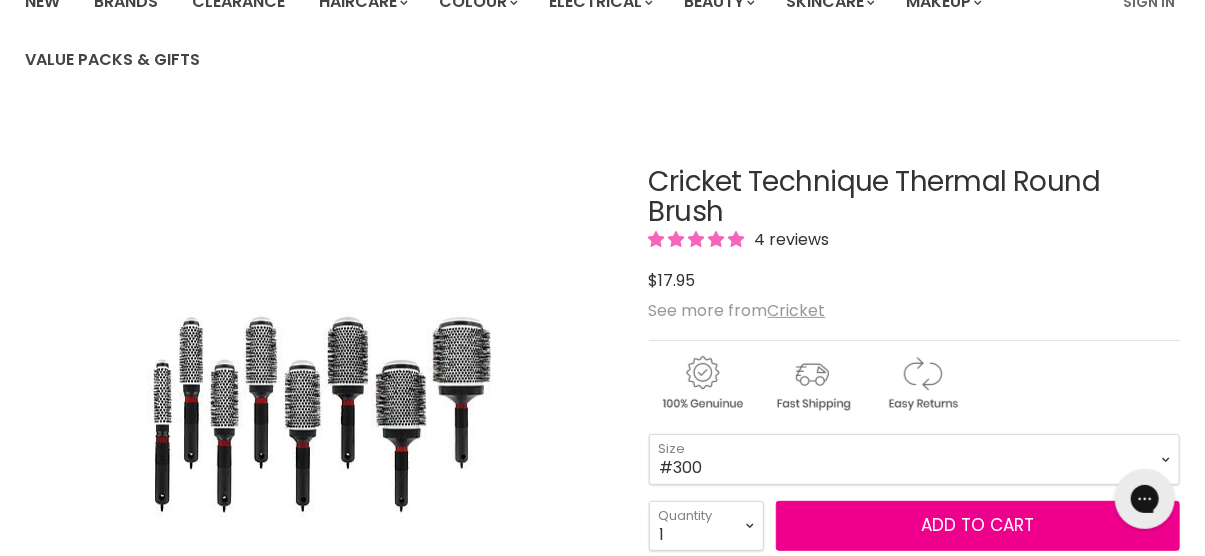 scroll, scrollTop: 0, scrollLeft: 0, axis: both 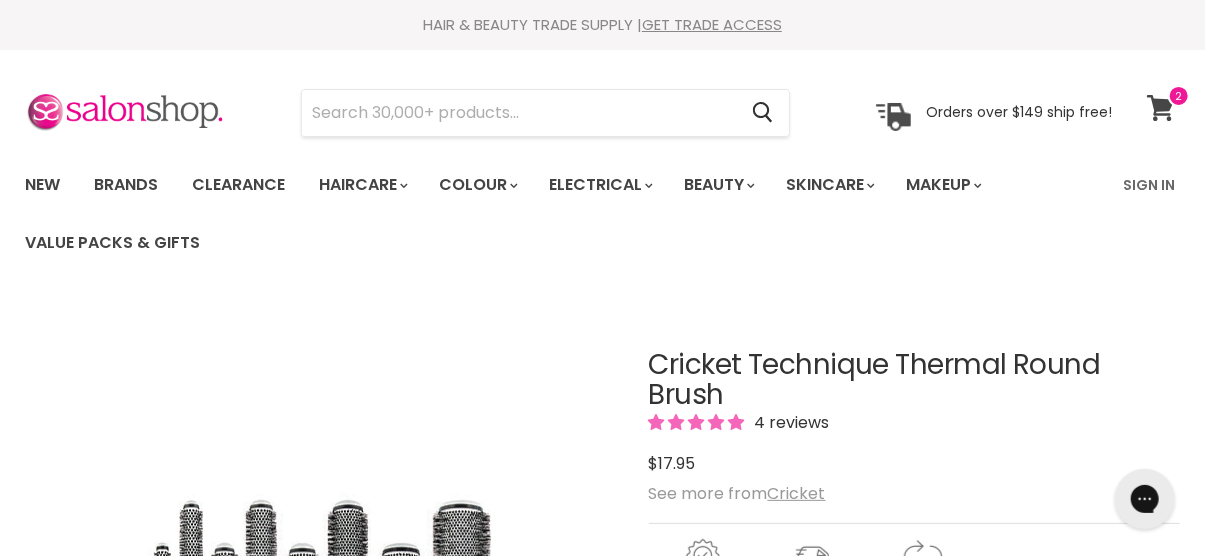 click 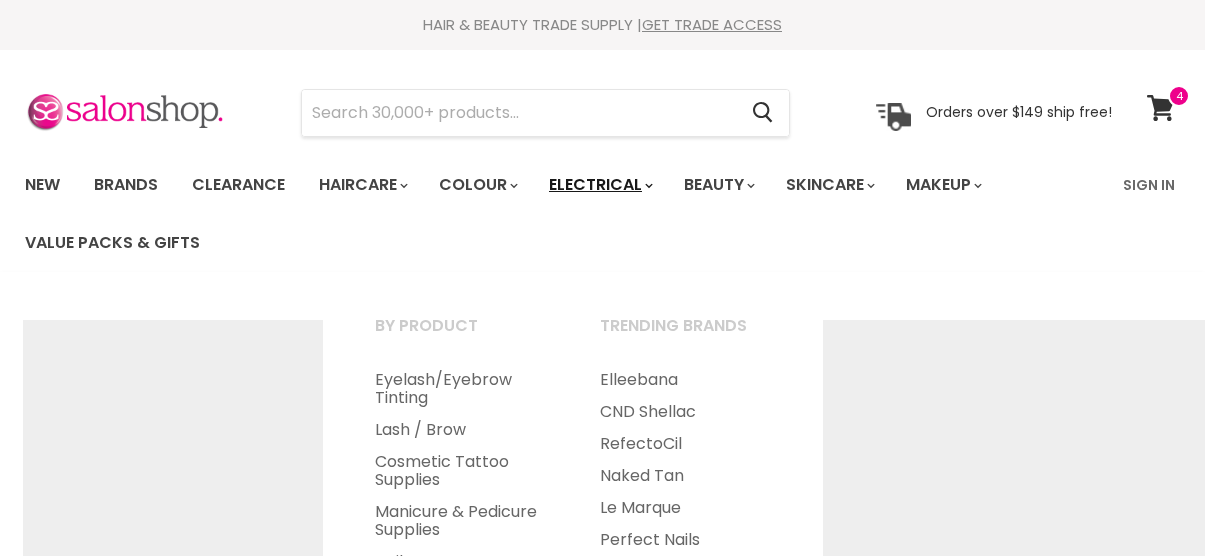 scroll, scrollTop: 0, scrollLeft: 0, axis: both 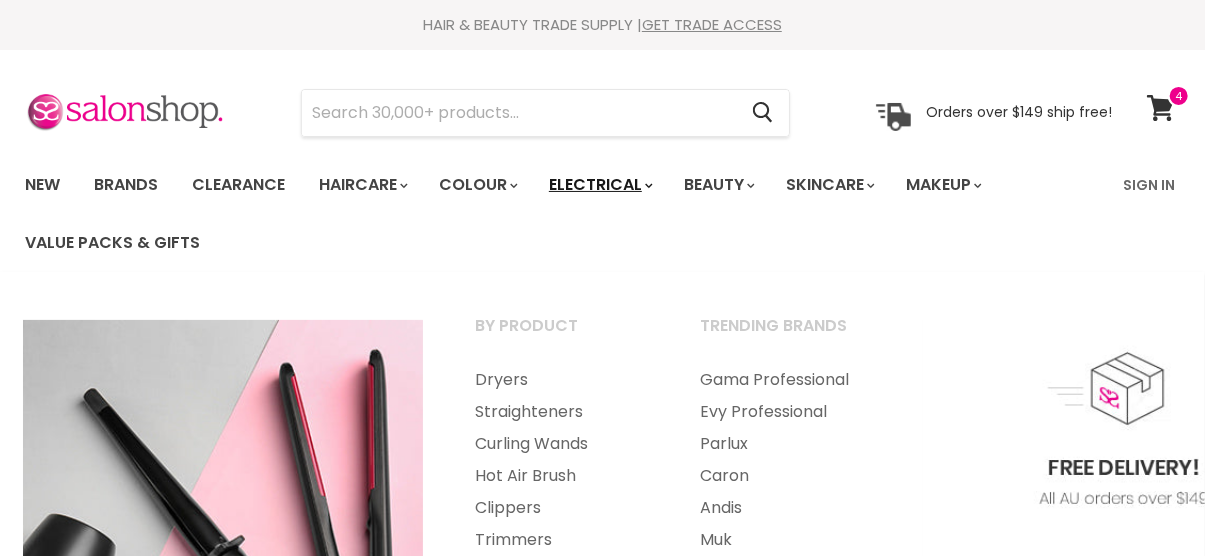click on "Electrical" at bounding box center [599, 185] 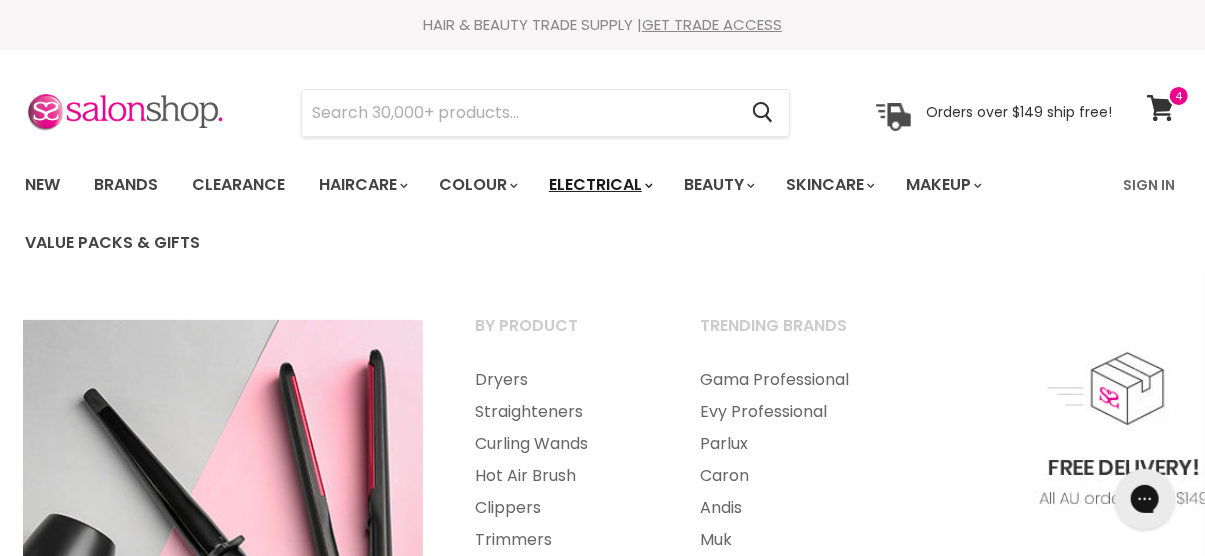 scroll, scrollTop: 0, scrollLeft: 0, axis: both 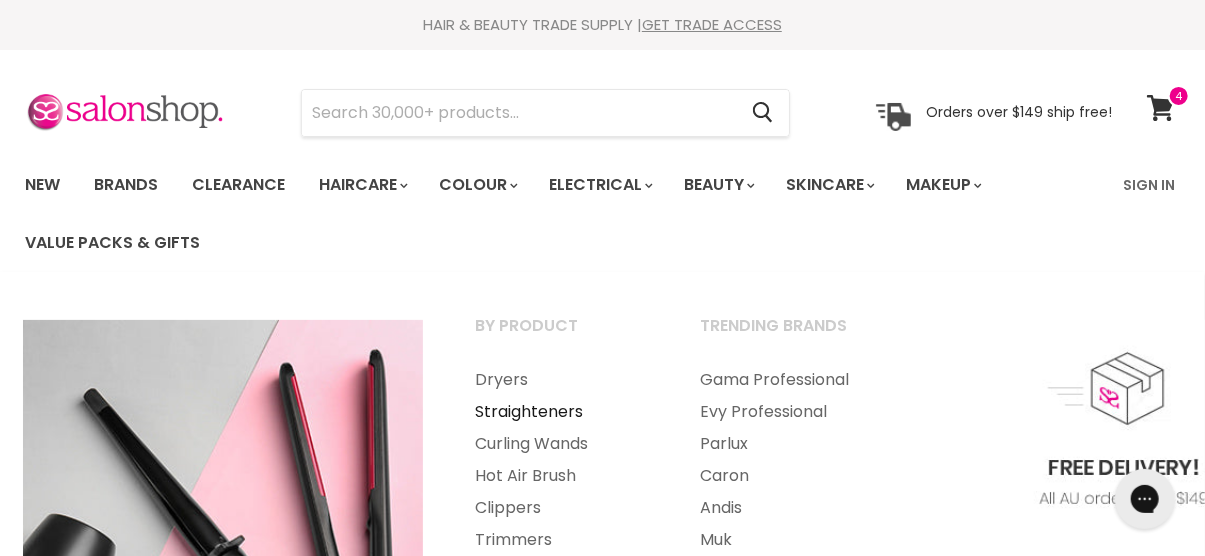 click on "Straighteners" at bounding box center (560, 412) 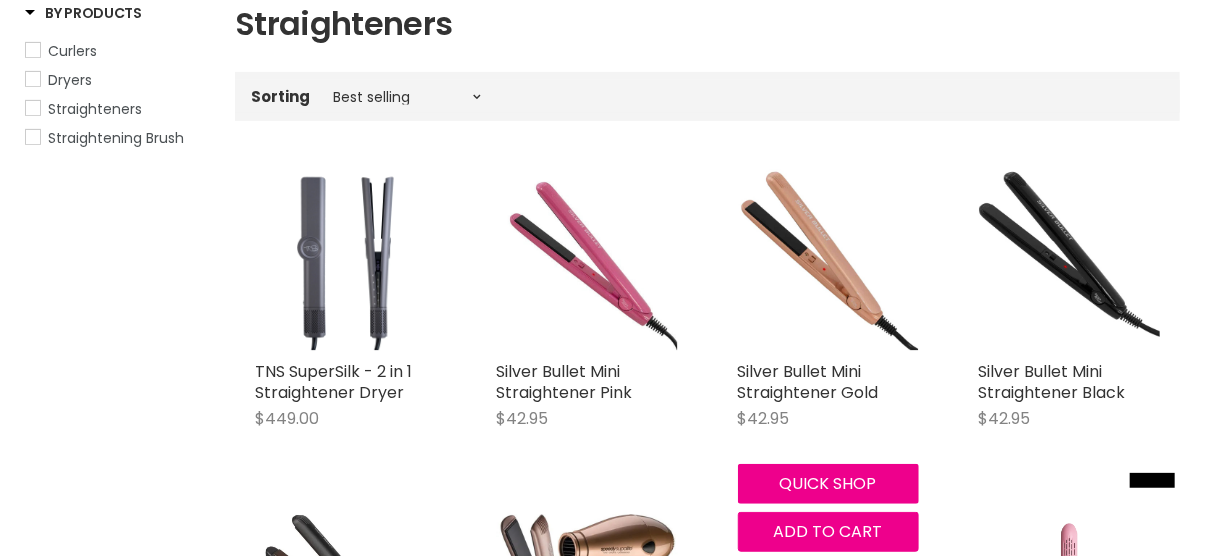 scroll, scrollTop: 300, scrollLeft: 0, axis: vertical 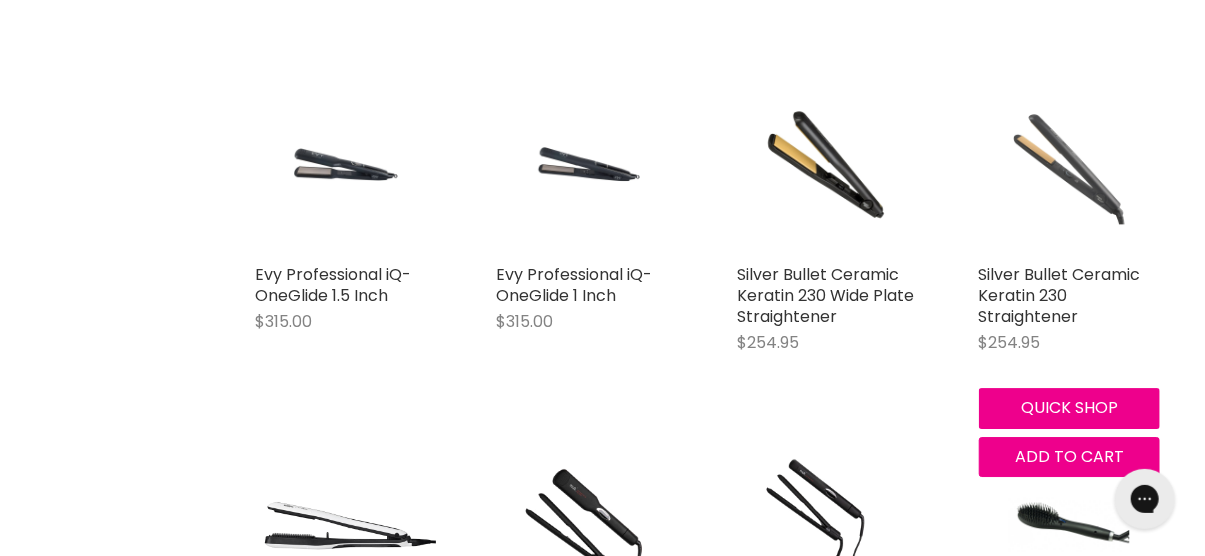 click at bounding box center [1069, 163] 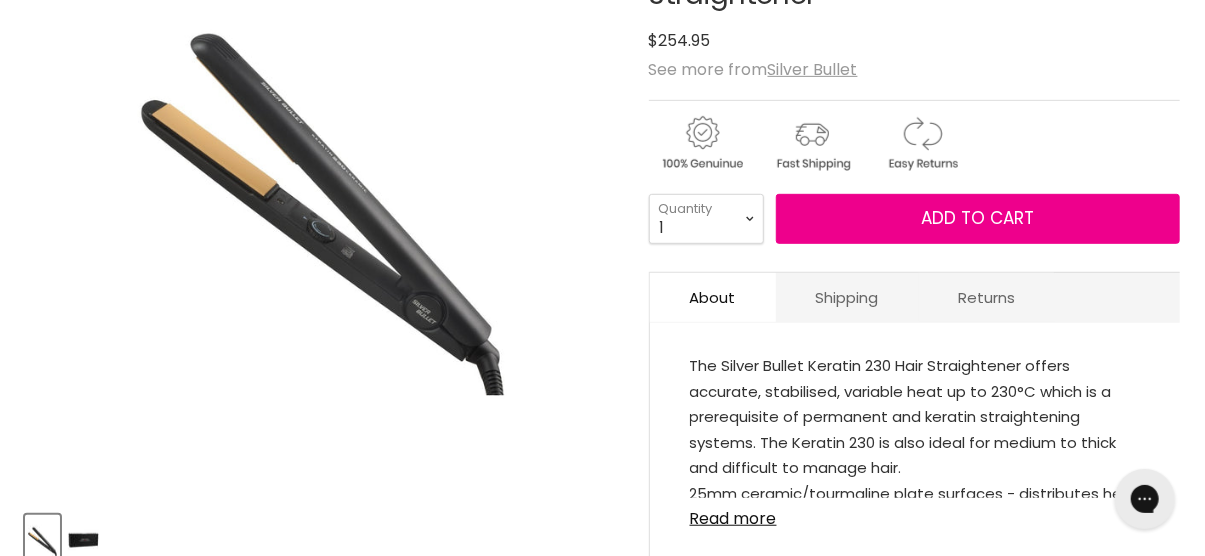 scroll, scrollTop: 0, scrollLeft: 0, axis: both 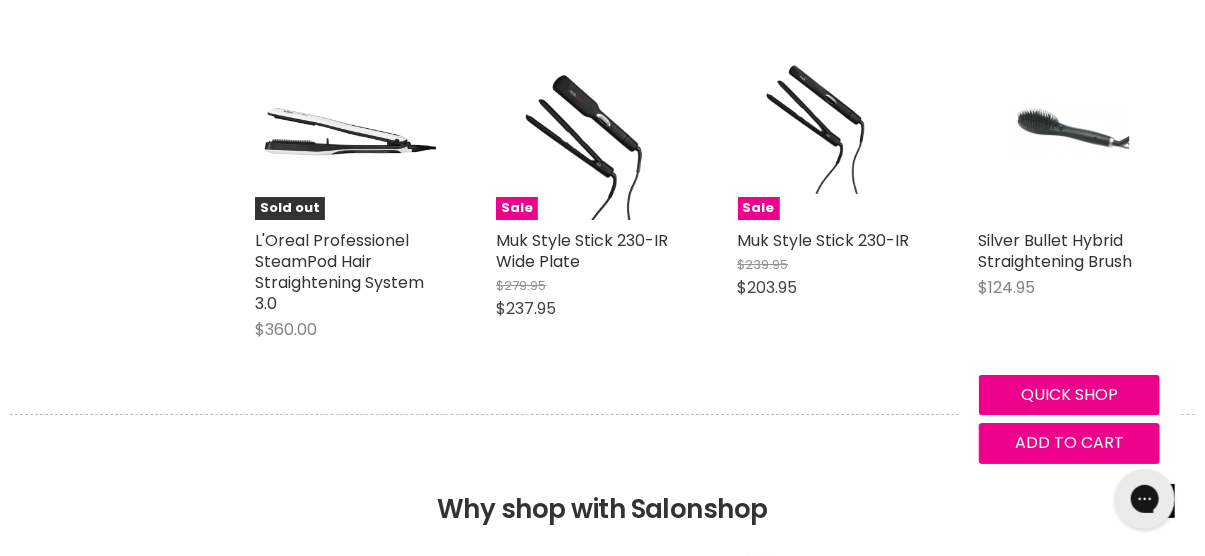 click at bounding box center [1069, 129] 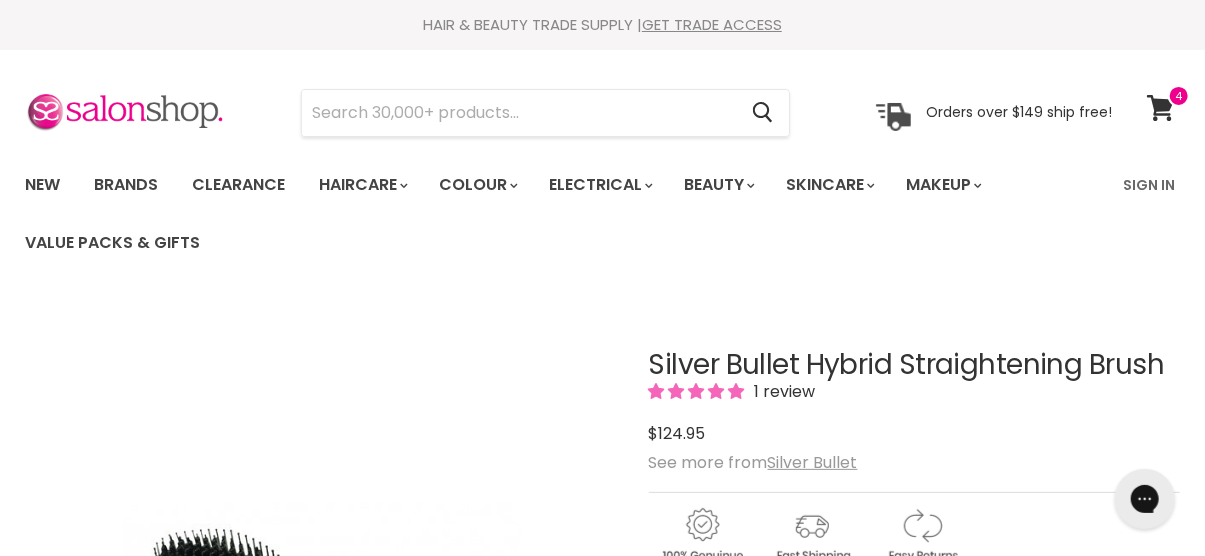 scroll, scrollTop: 91, scrollLeft: 0, axis: vertical 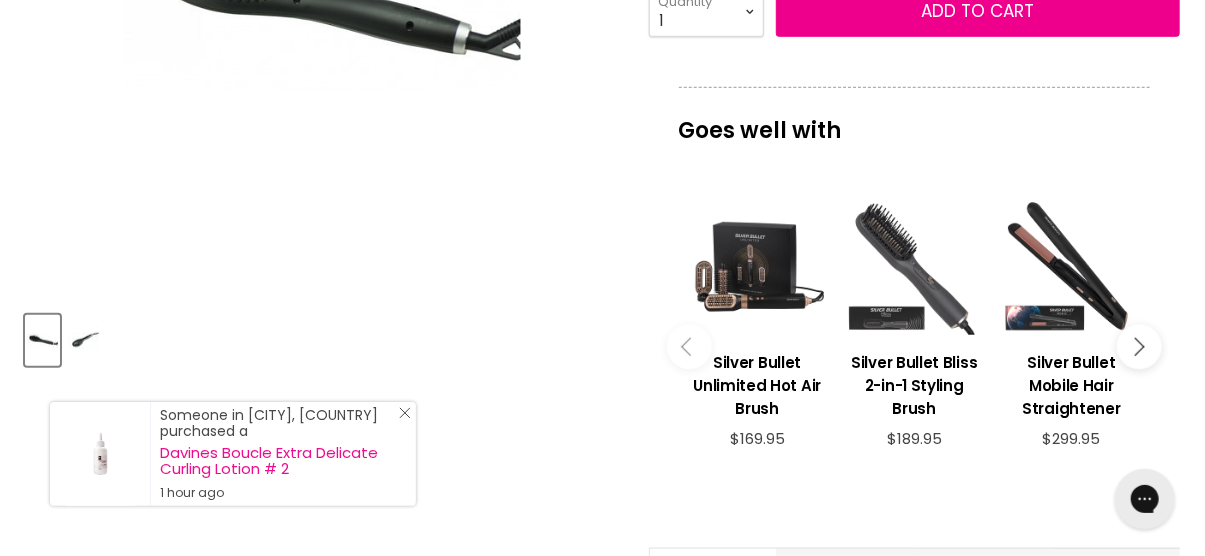 click on "Close Icon" at bounding box center [401, 417] 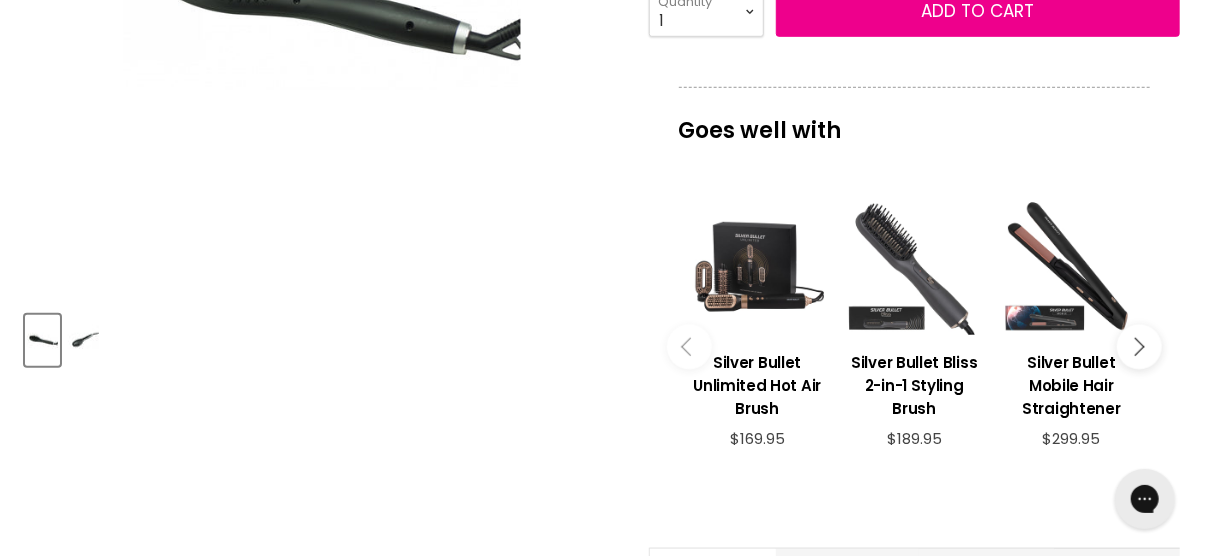 scroll, scrollTop: 600, scrollLeft: 0, axis: vertical 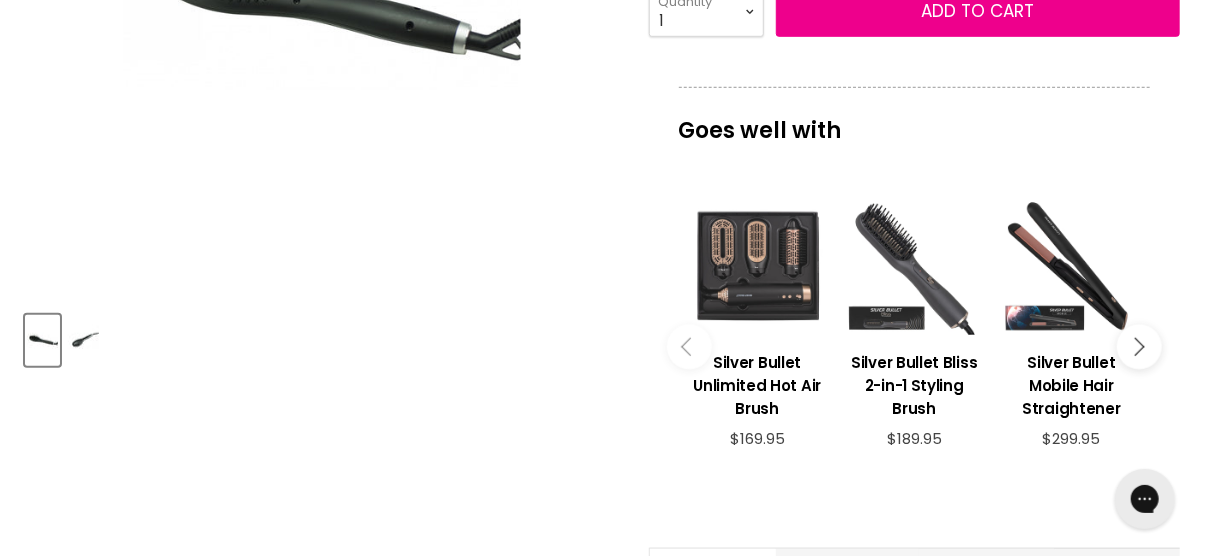click at bounding box center [757, 266] 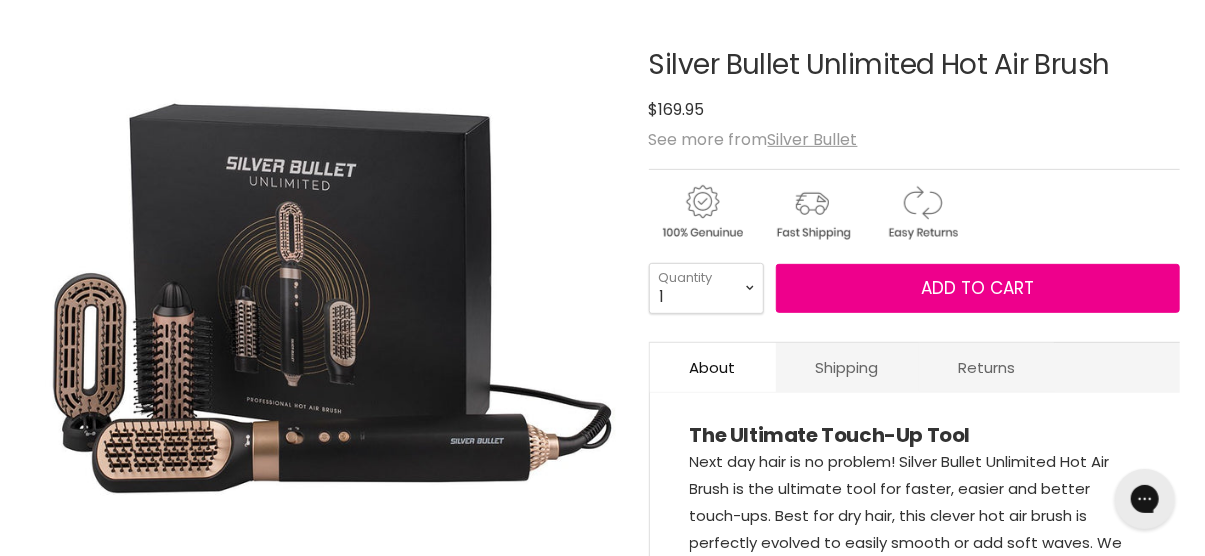 scroll, scrollTop: 0, scrollLeft: 0, axis: both 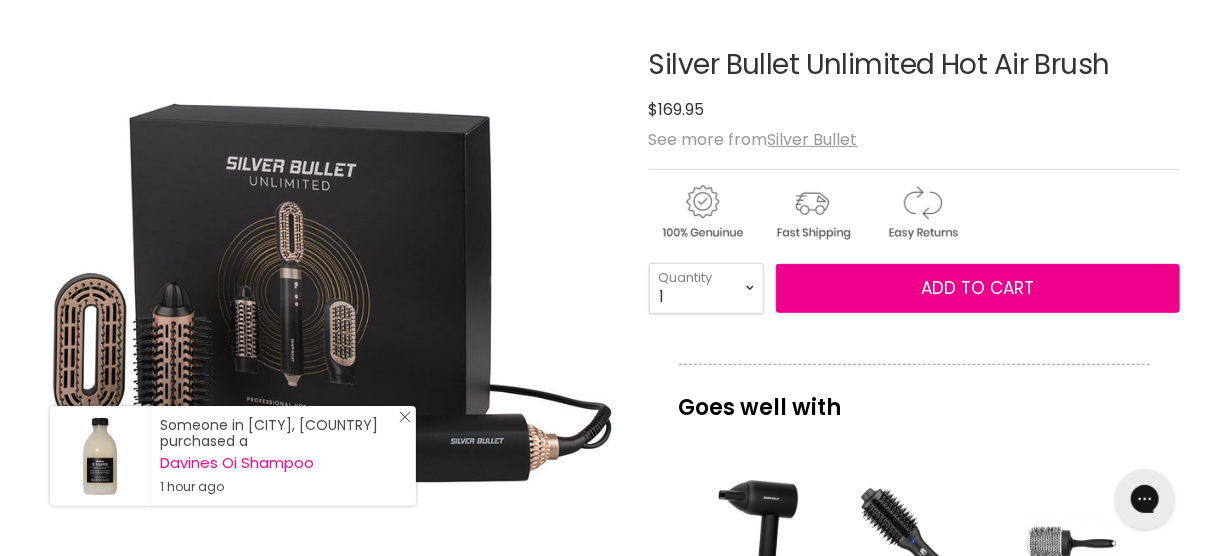 click 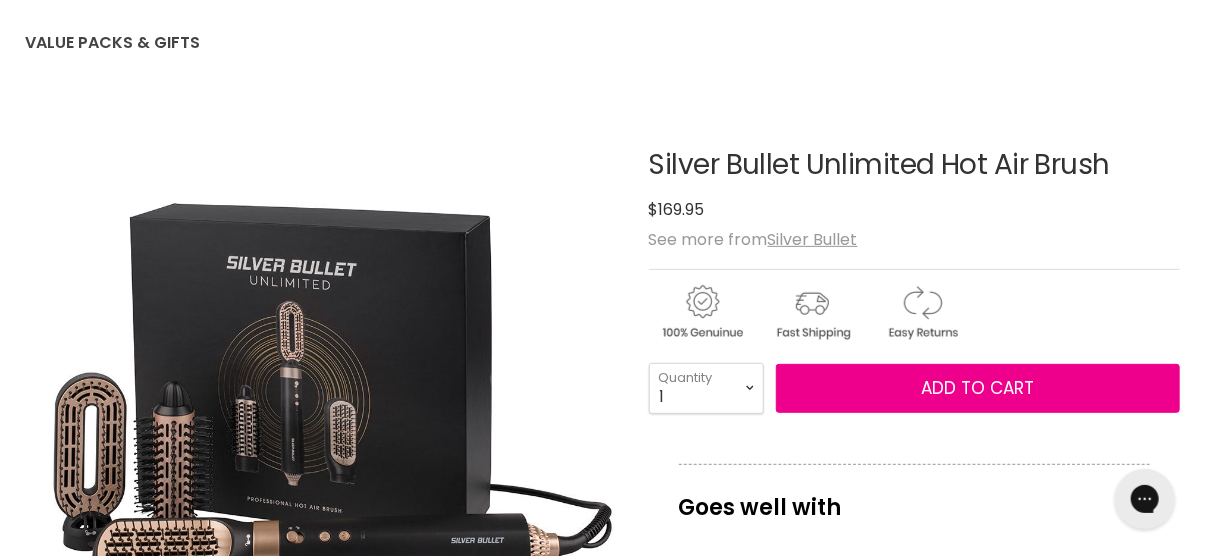 scroll, scrollTop: 0, scrollLeft: 0, axis: both 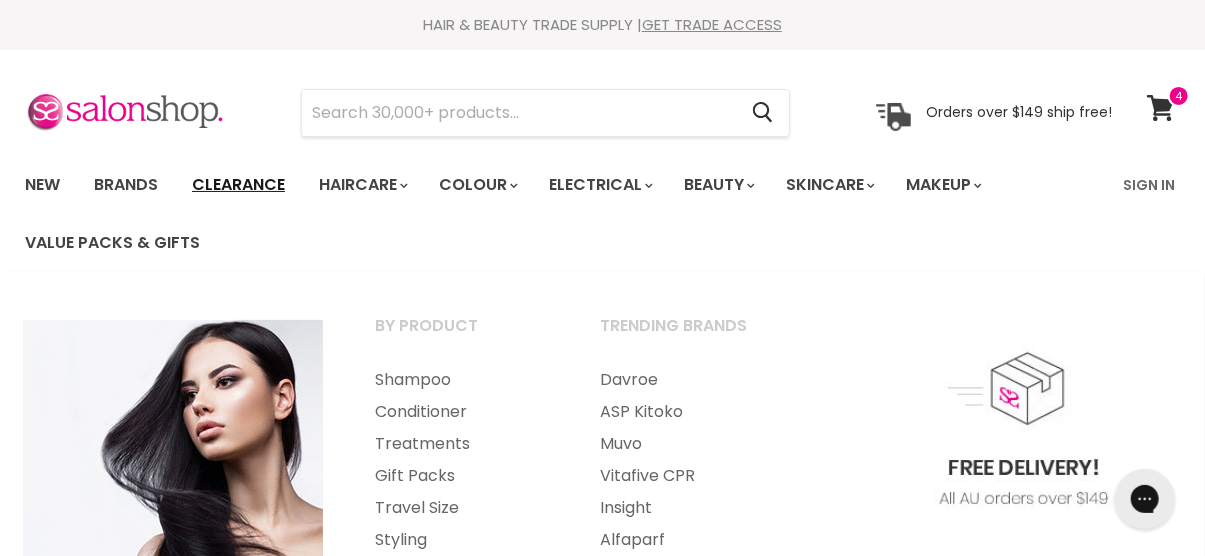 click on "Clearance" at bounding box center [238, 185] 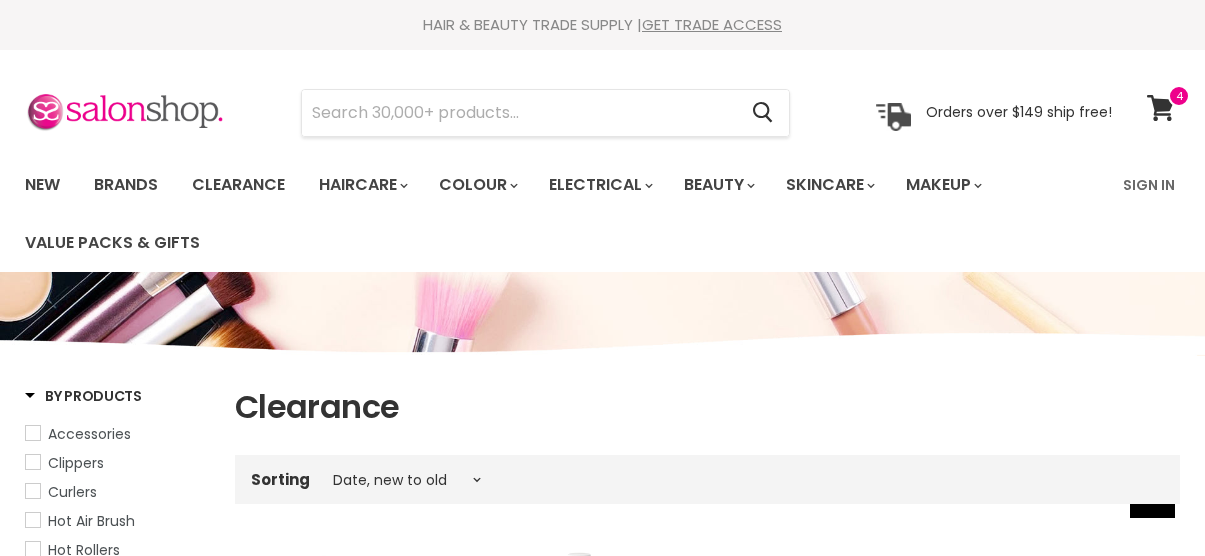 select on "created-descending" 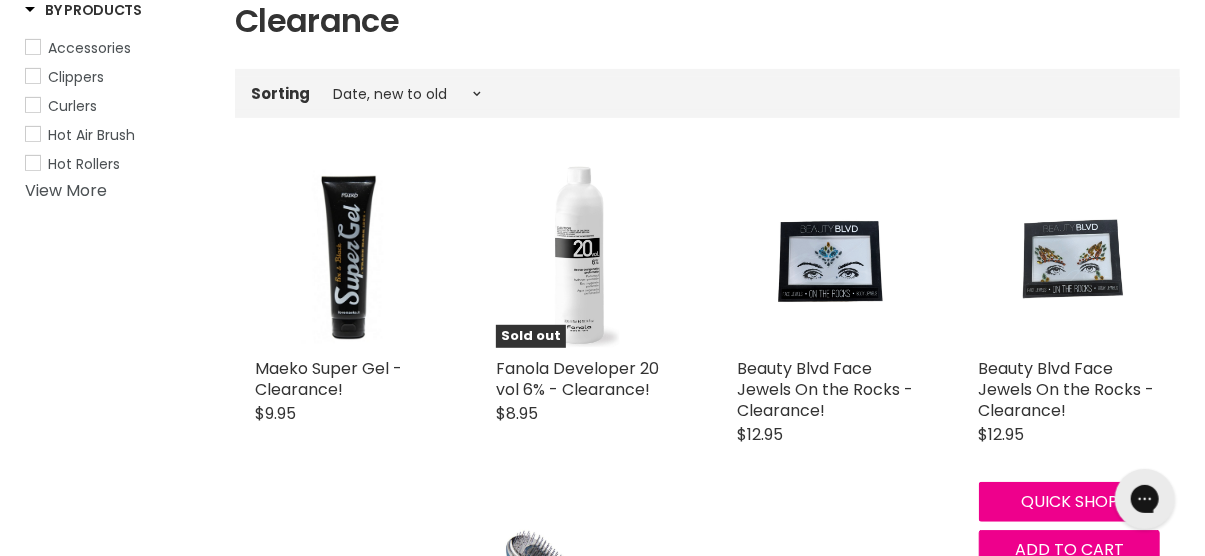 scroll, scrollTop: 0, scrollLeft: 0, axis: both 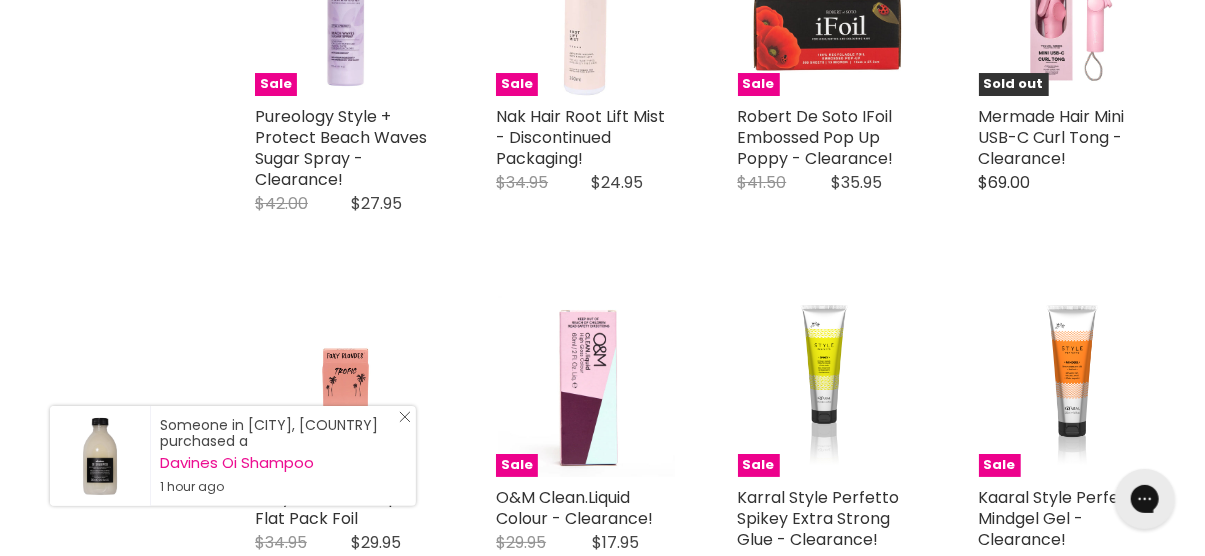 click on "Close Icon" 